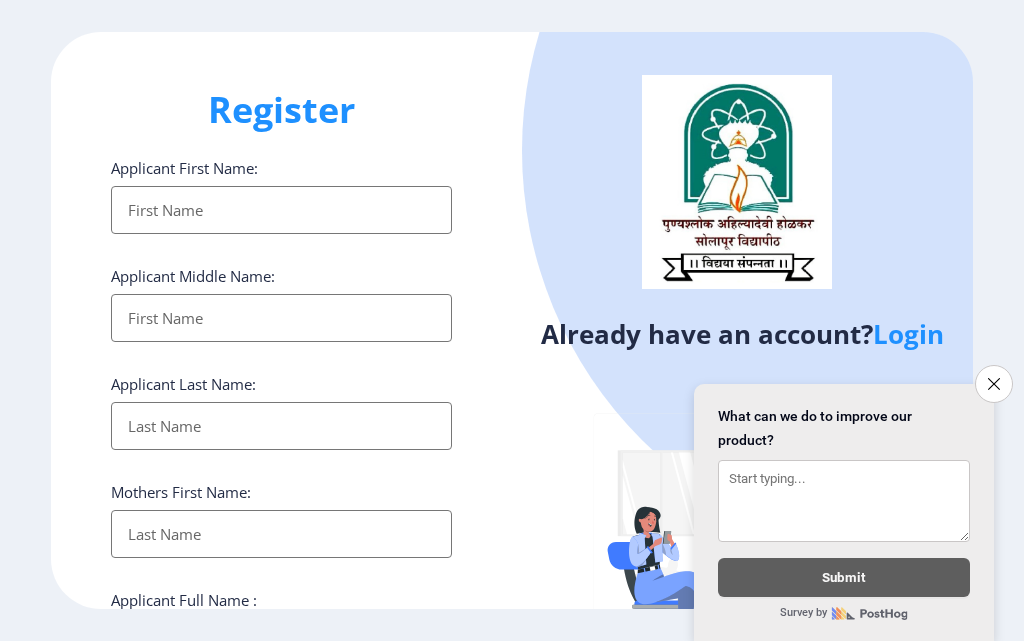 select 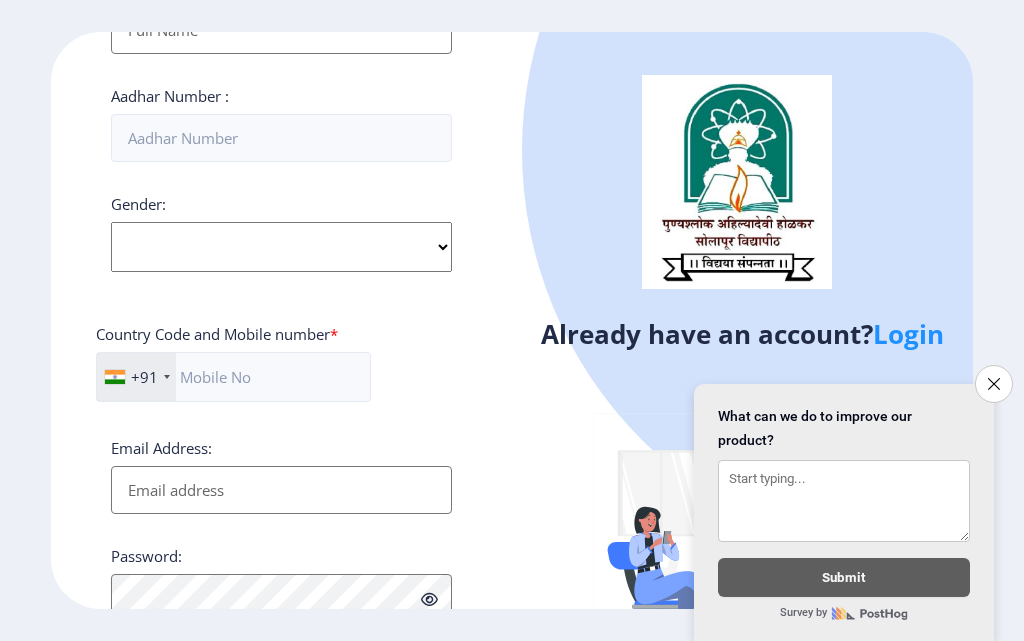 scroll, scrollTop: 515, scrollLeft: 0, axis: vertical 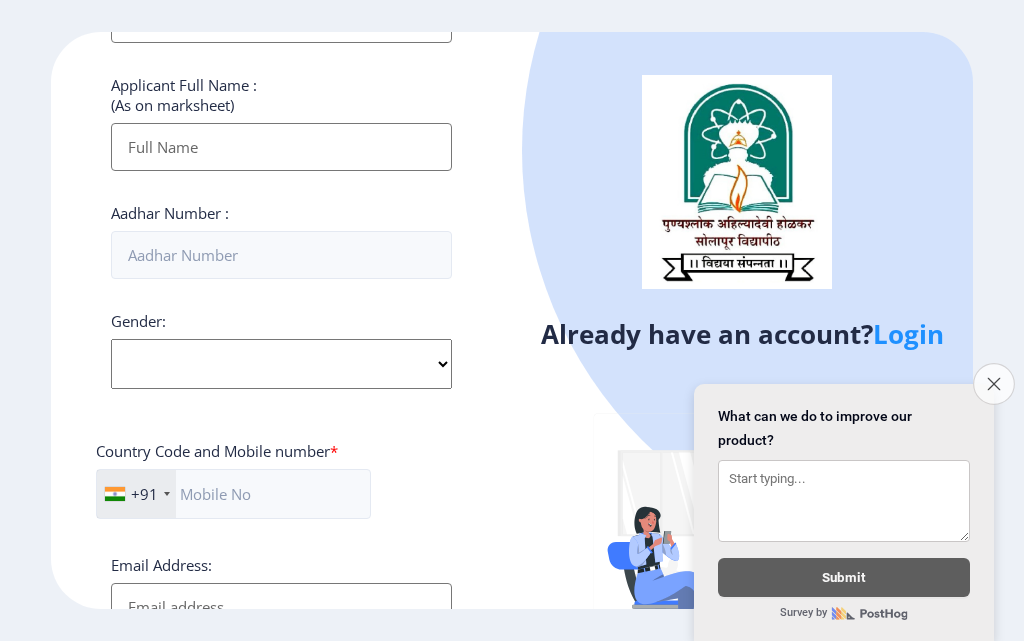 click on "Close survey" 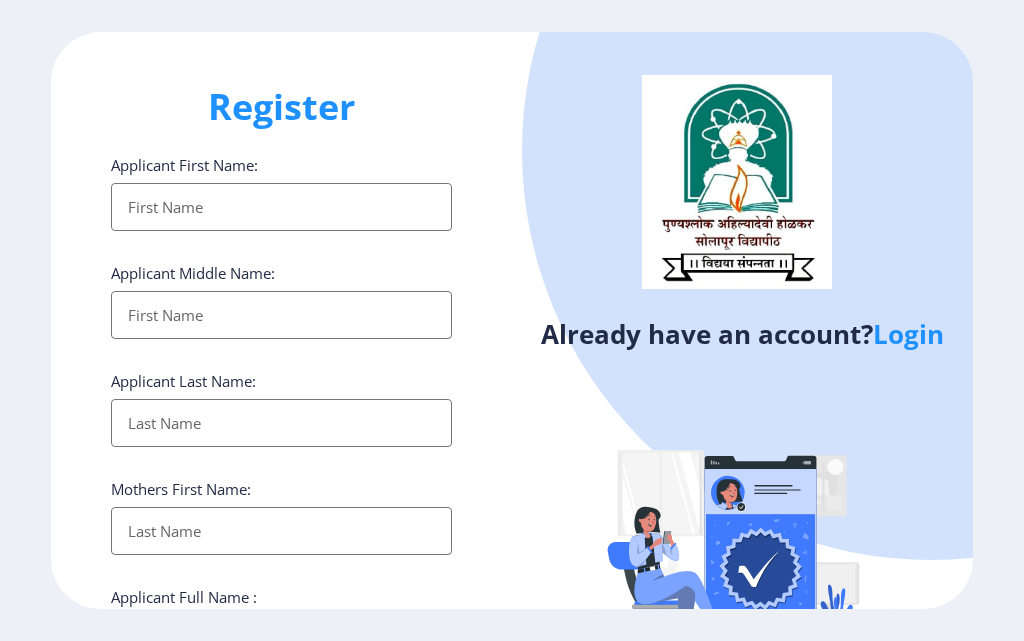 scroll, scrollTop: 0, scrollLeft: 0, axis: both 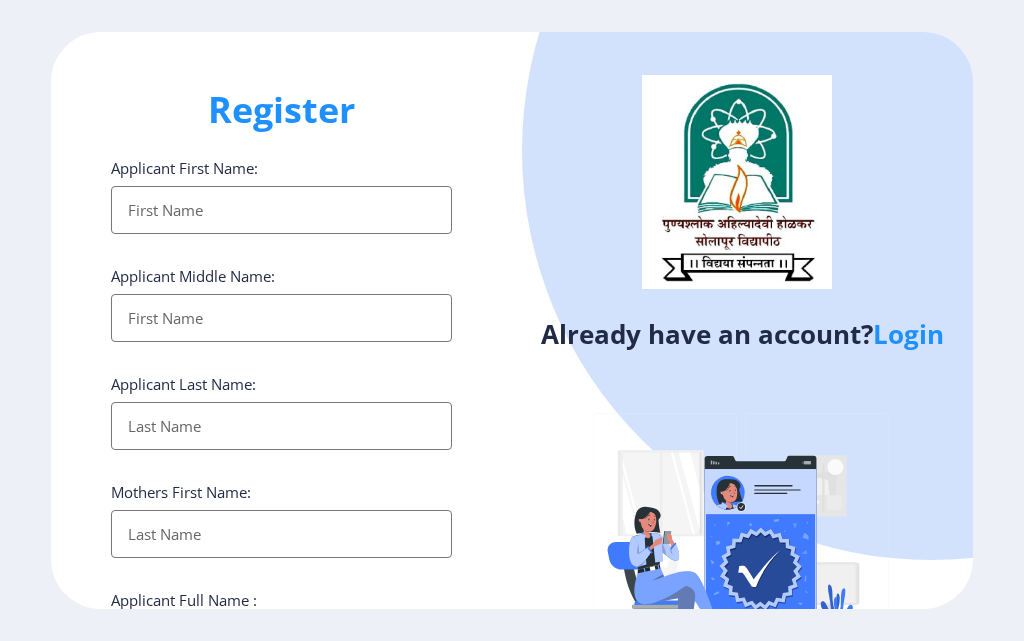 click on "Applicant First Name:" at bounding box center [281, 210] 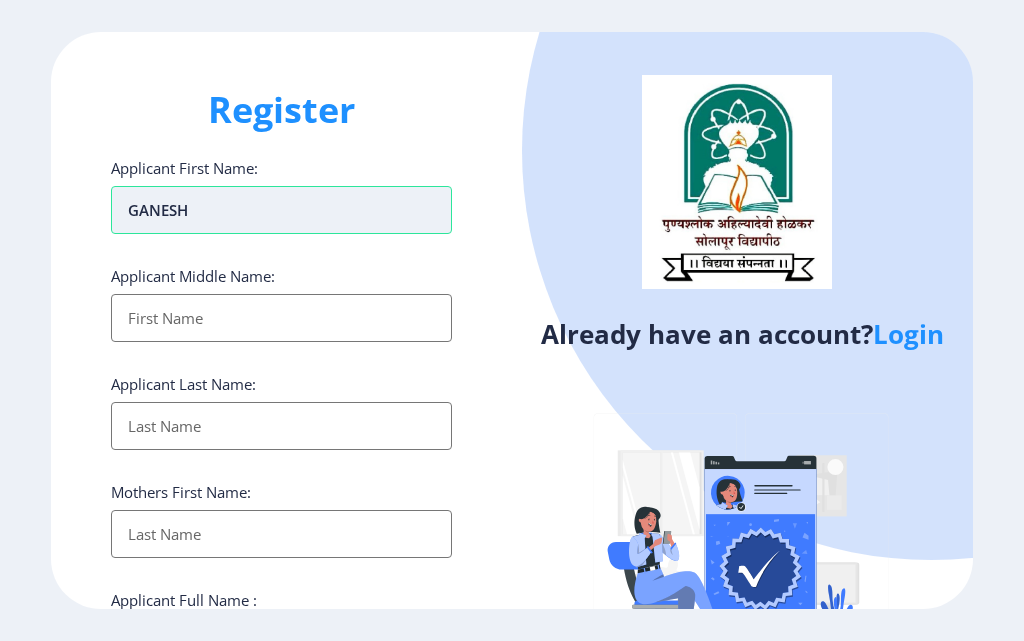 type on "GANESH" 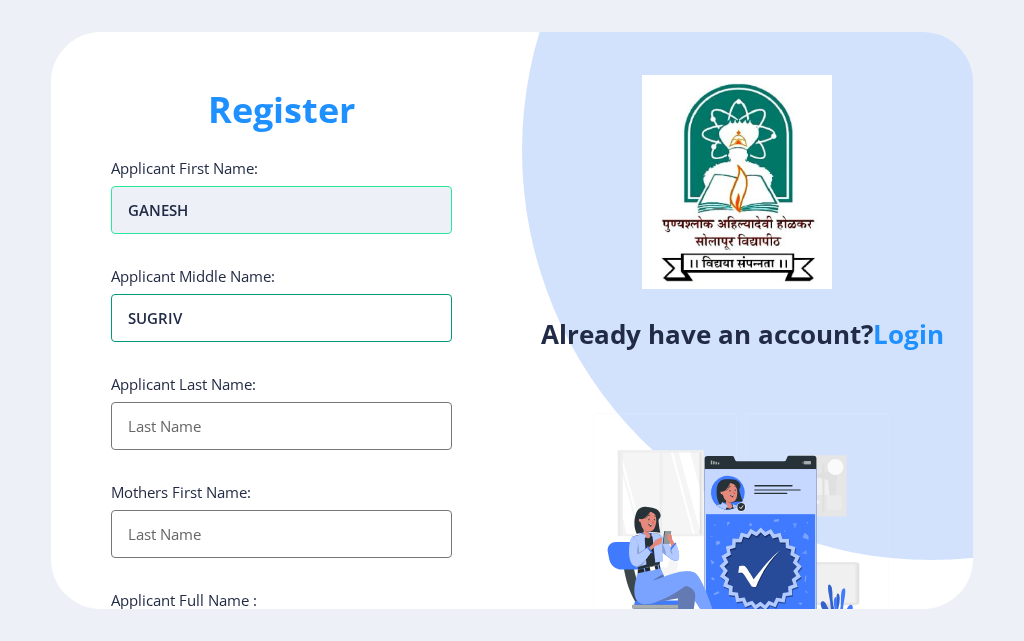 type on "SUGRIV" 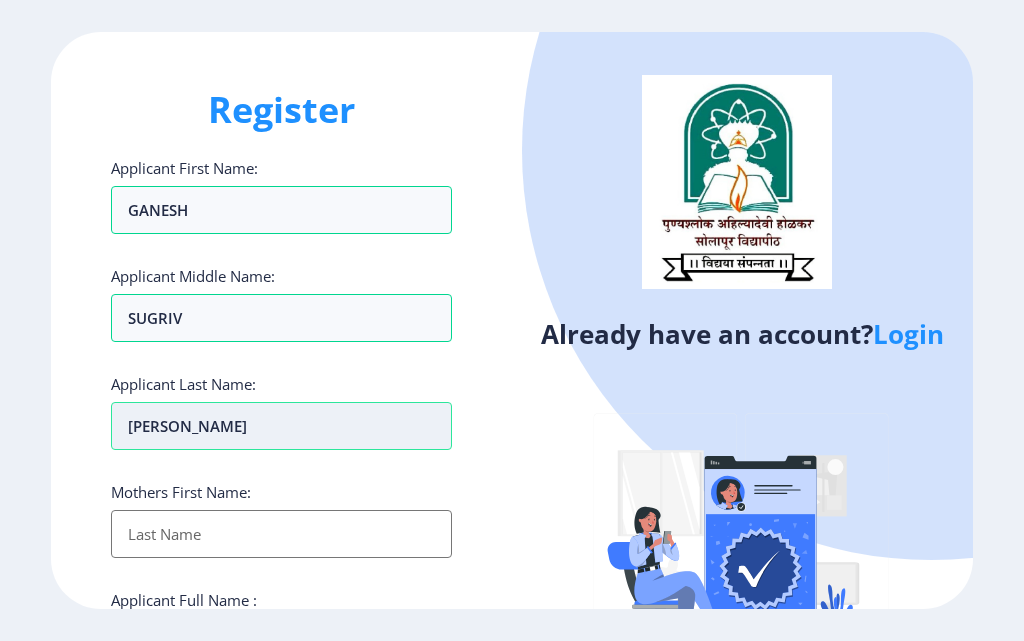 click on "[PERSON_NAME]" at bounding box center [281, 426] 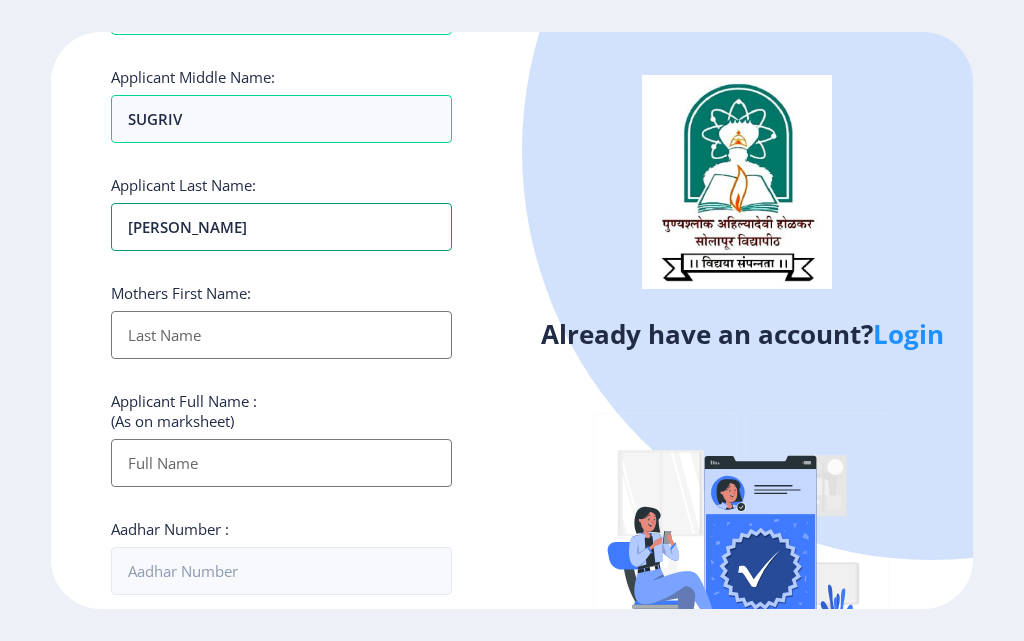 scroll, scrollTop: 200, scrollLeft: 0, axis: vertical 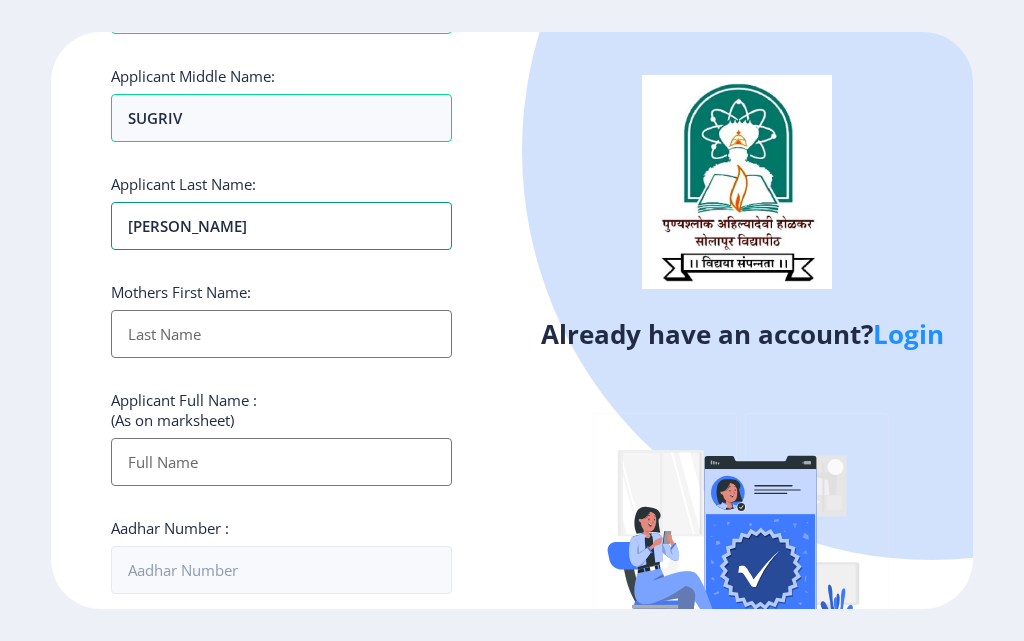 type on "[PERSON_NAME]" 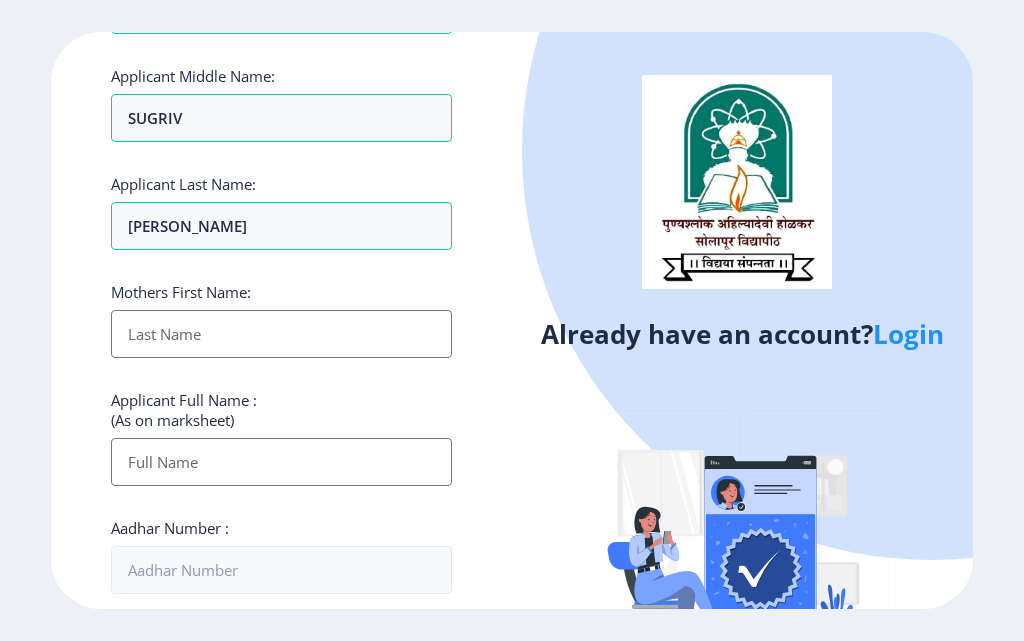 click on "Applicant First Name:" at bounding box center [281, 334] 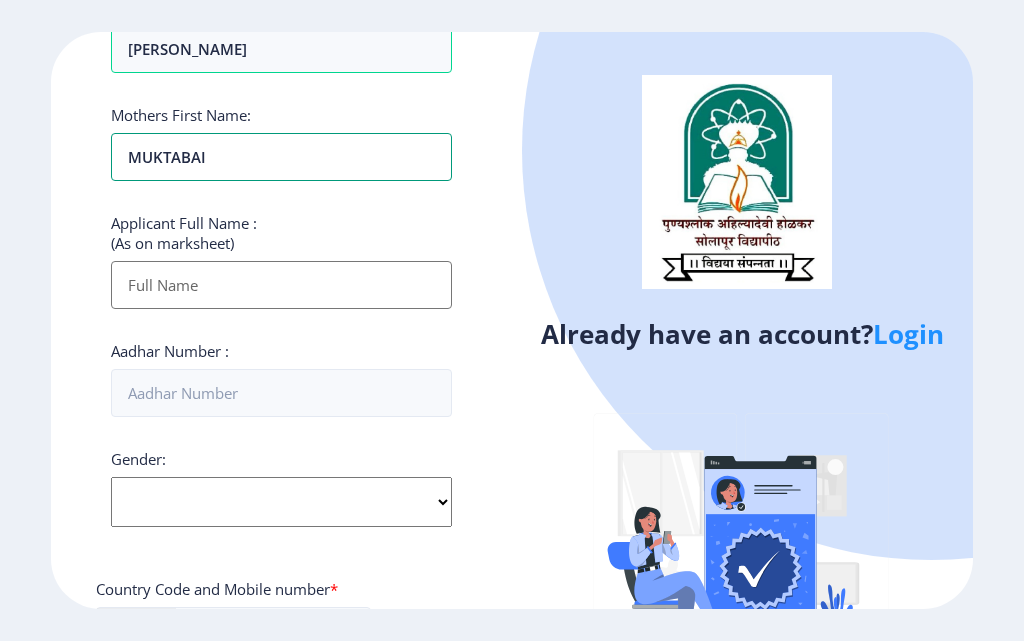 scroll, scrollTop: 400, scrollLeft: 0, axis: vertical 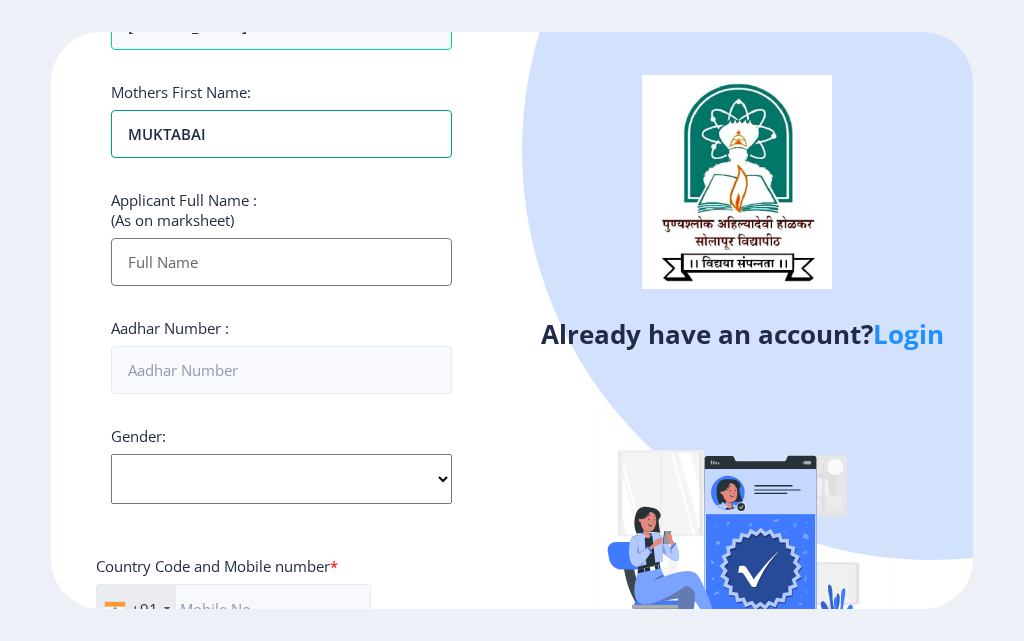 type on "MUKTABAI" 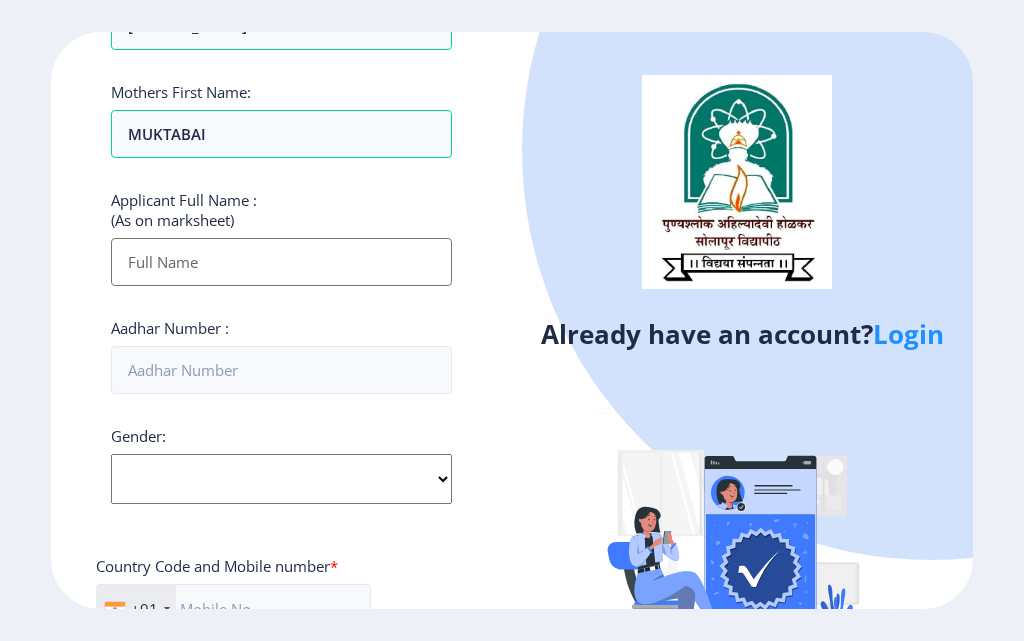 click on "Applicant First Name:" at bounding box center [281, 262] 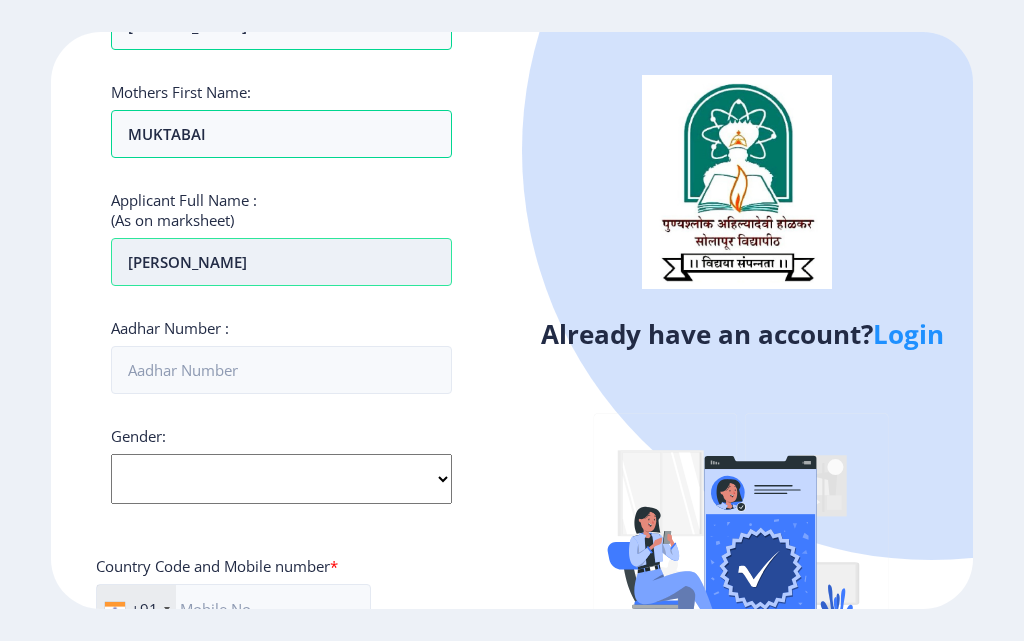 click on "[PERSON_NAME]" at bounding box center (281, 262) 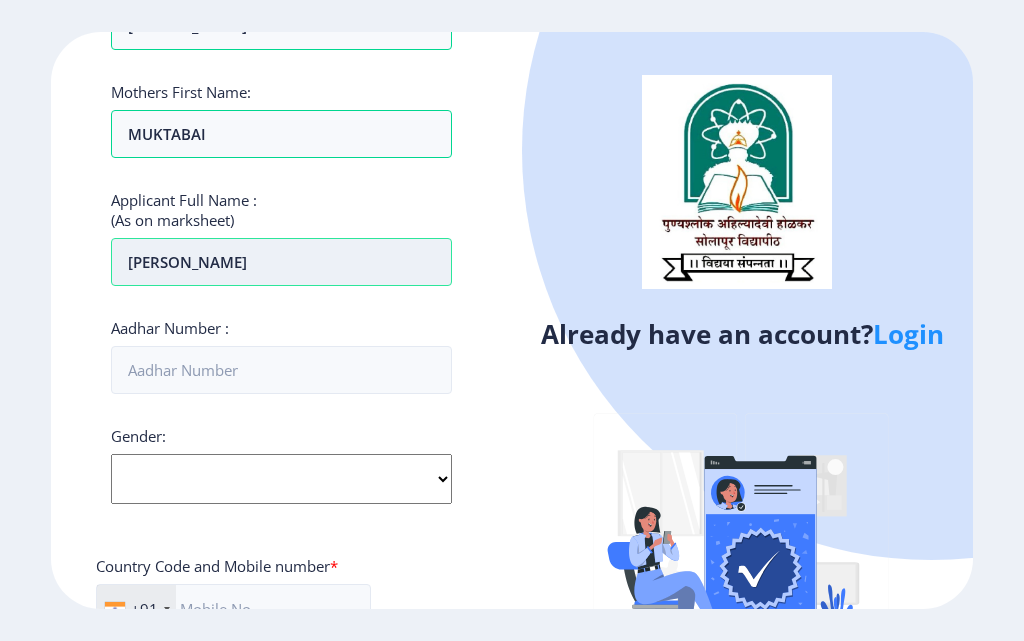 click on "[PERSON_NAME]" at bounding box center [281, 262] 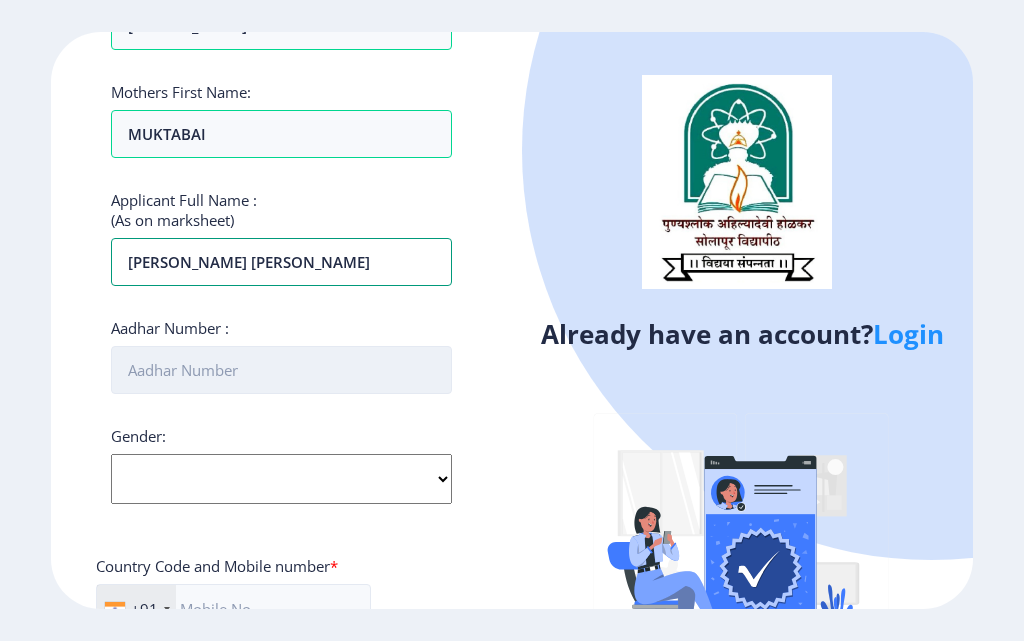 type on "[PERSON_NAME] [PERSON_NAME]" 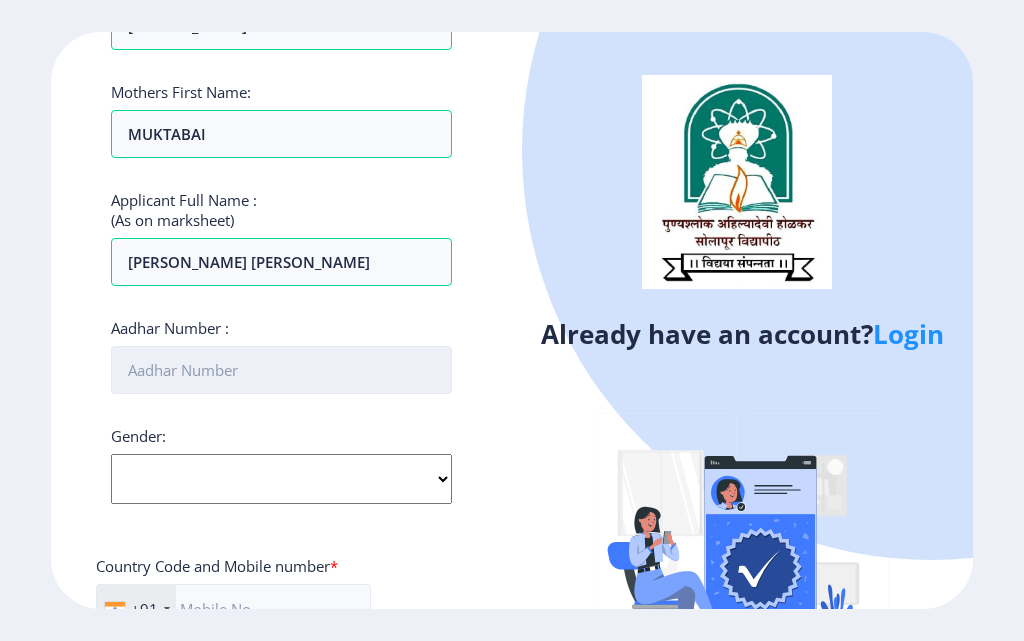 click on "Aadhar Number :" at bounding box center (281, 370) 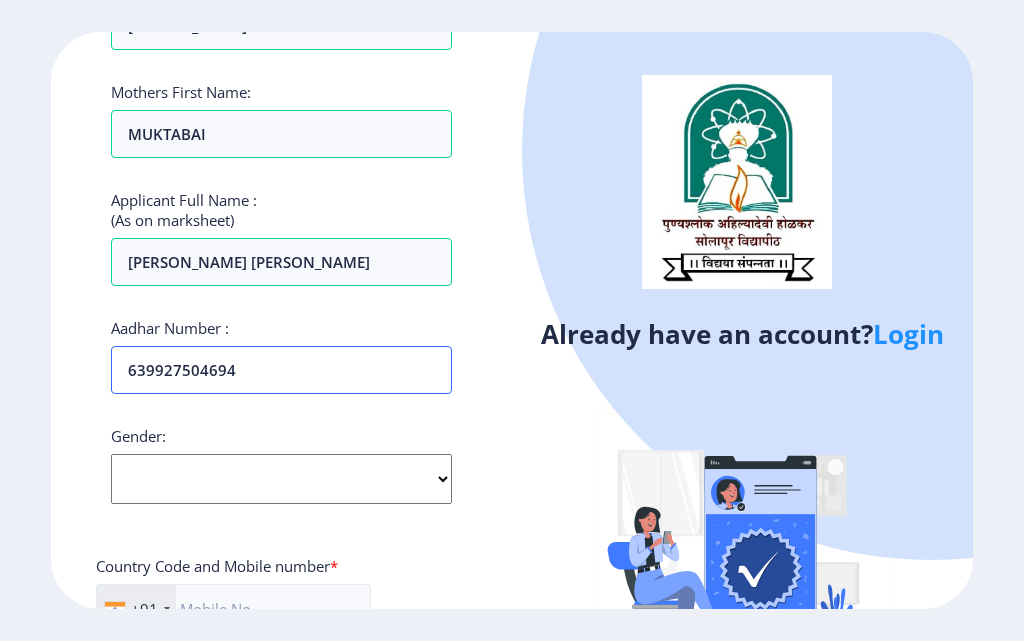 type on "639927504694" 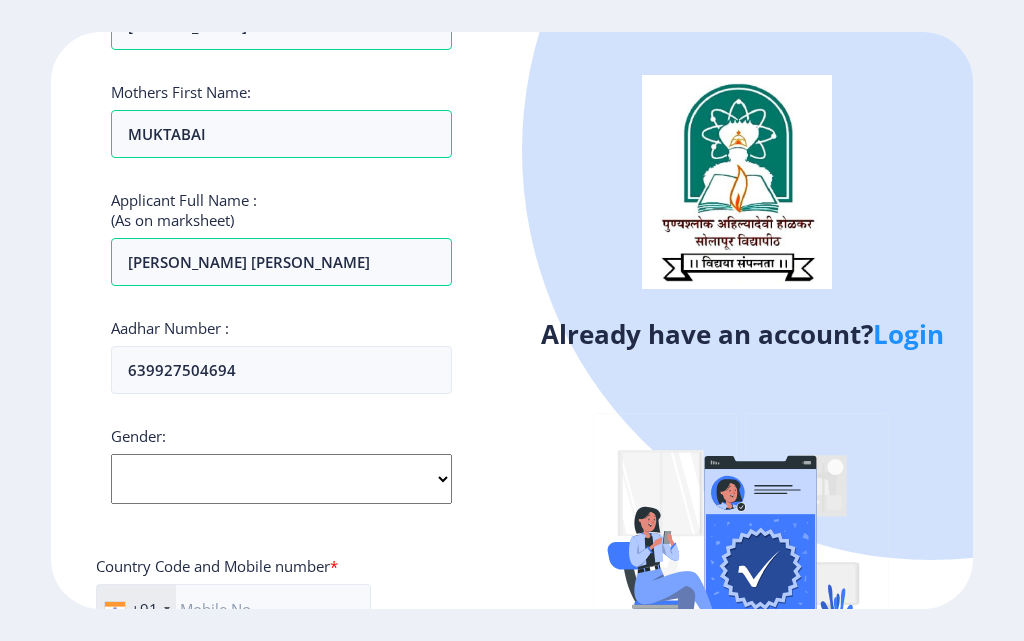 click on "Select Gender [DEMOGRAPHIC_DATA] [DEMOGRAPHIC_DATA] Other" 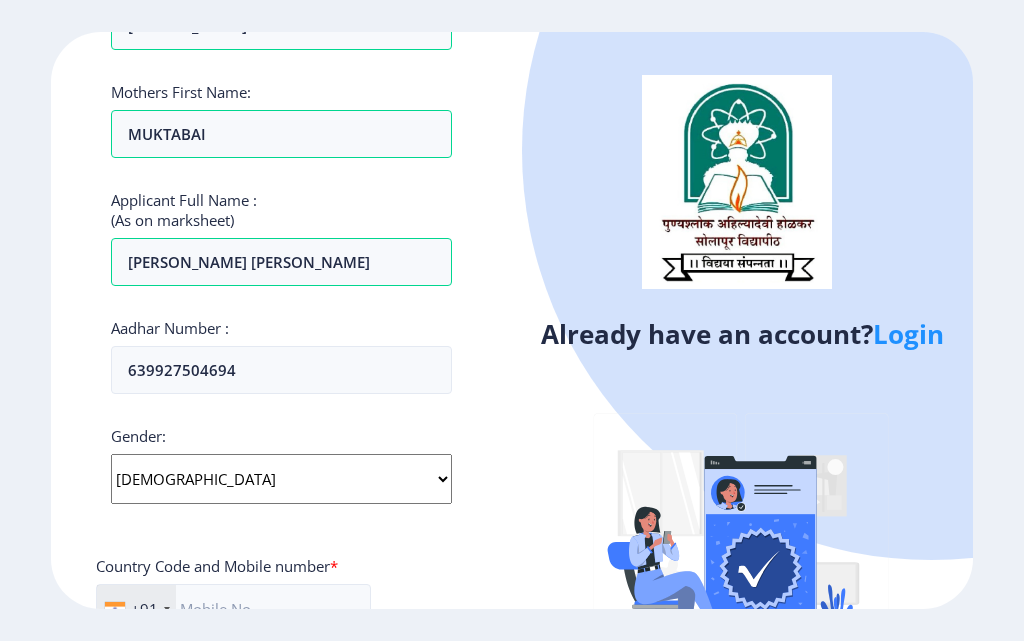 click on "Select Gender [DEMOGRAPHIC_DATA] [DEMOGRAPHIC_DATA] Other" 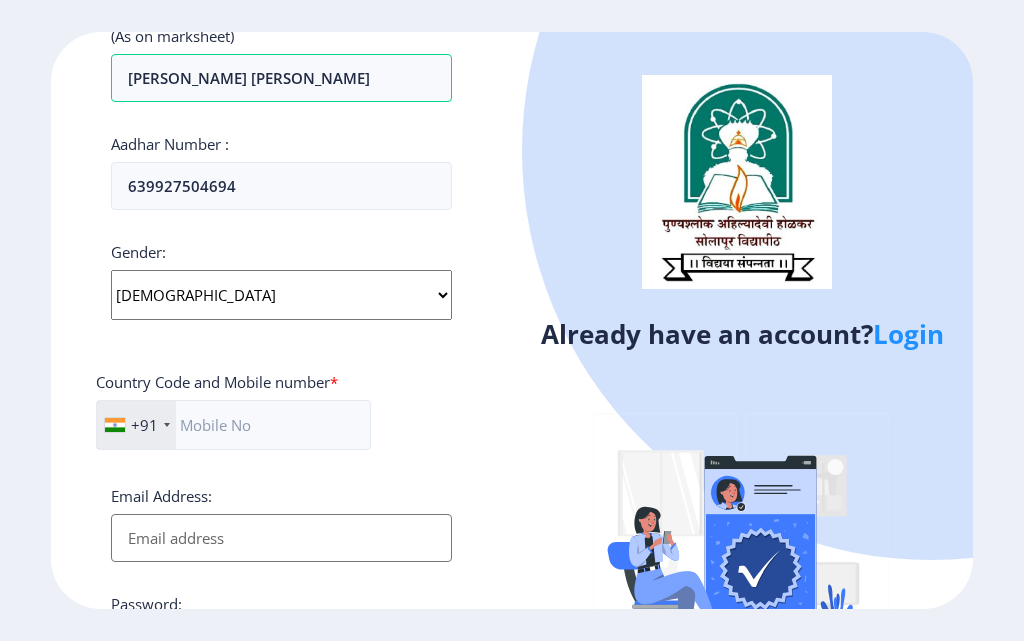 scroll, scrollTop: 600, scrollLeft: 0, axis: vertical 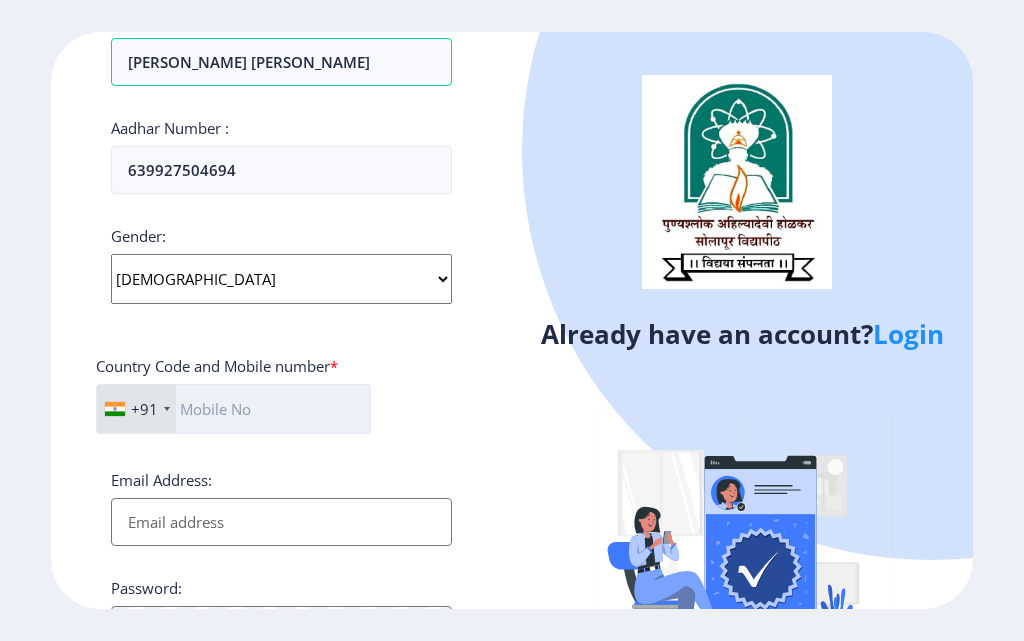 click 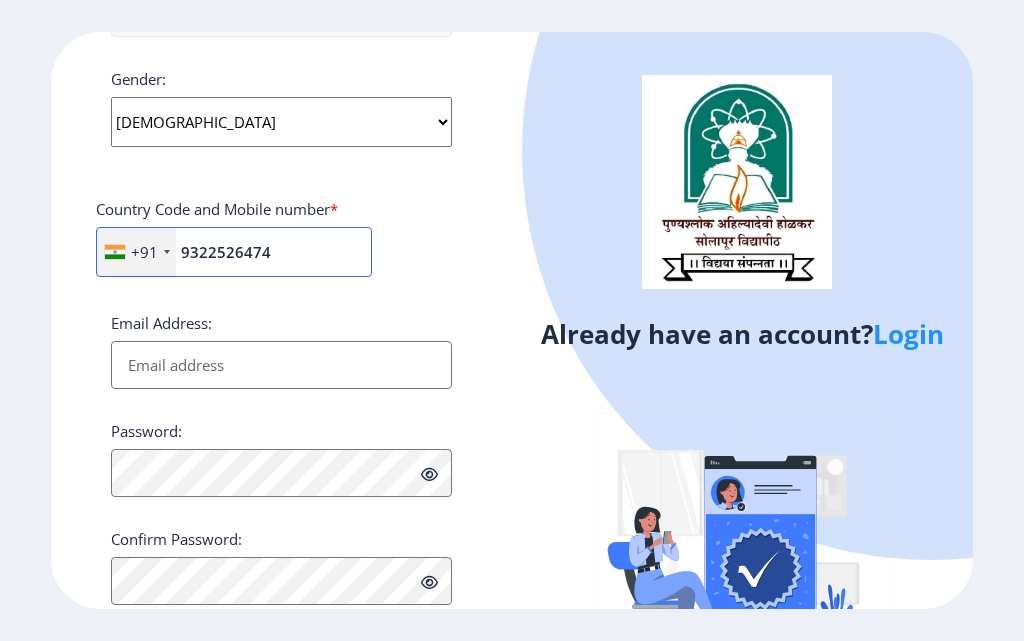 scroll, scrollTop: 800, scrollLeft: 0, axis: vertical 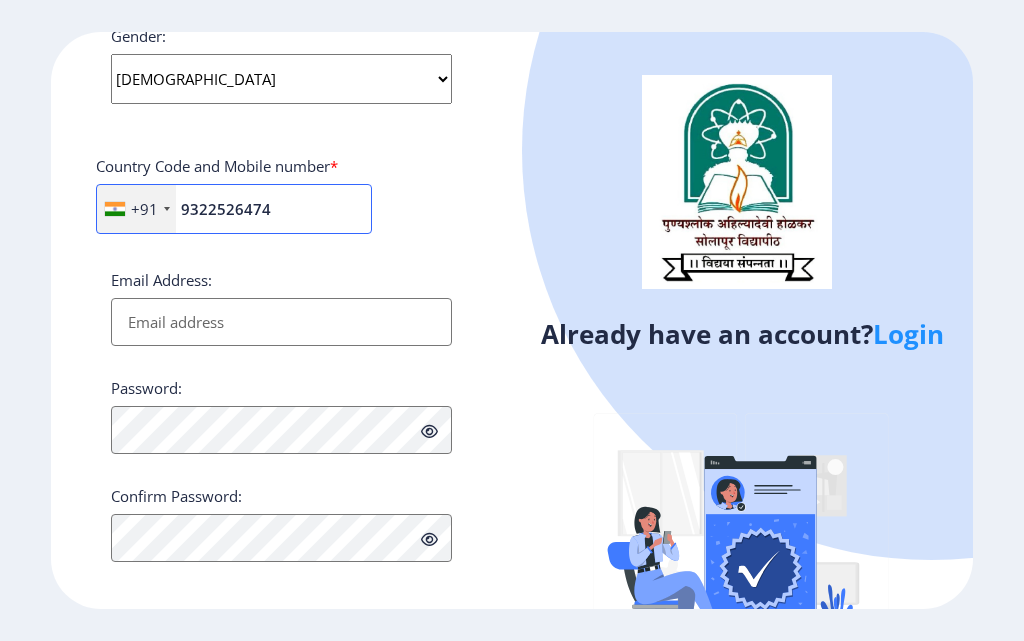 type on "9322526474" 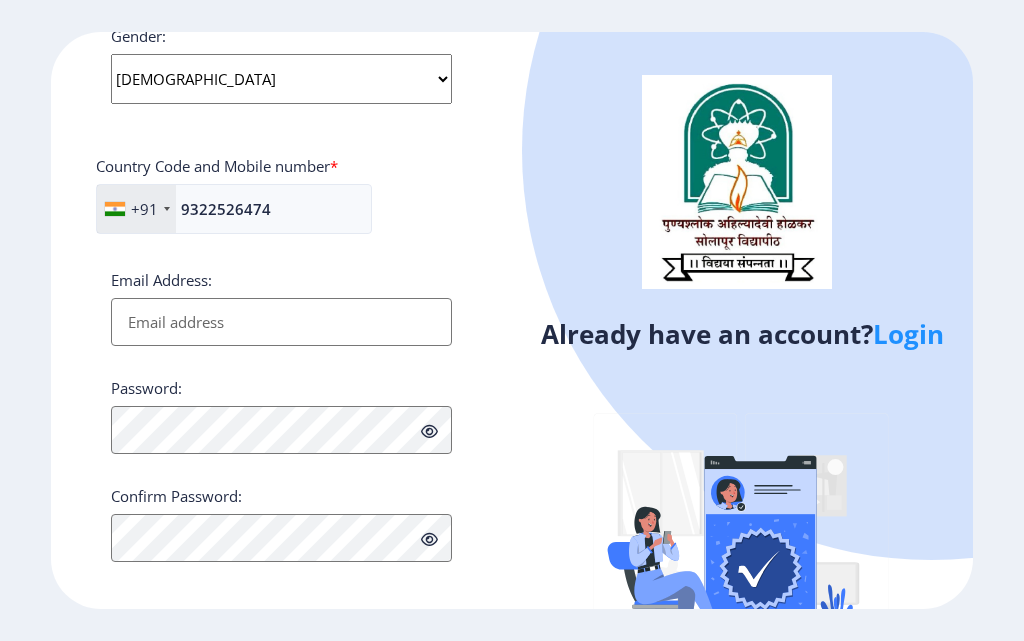 click on "Email Address:" at bounding box center (281, 322) 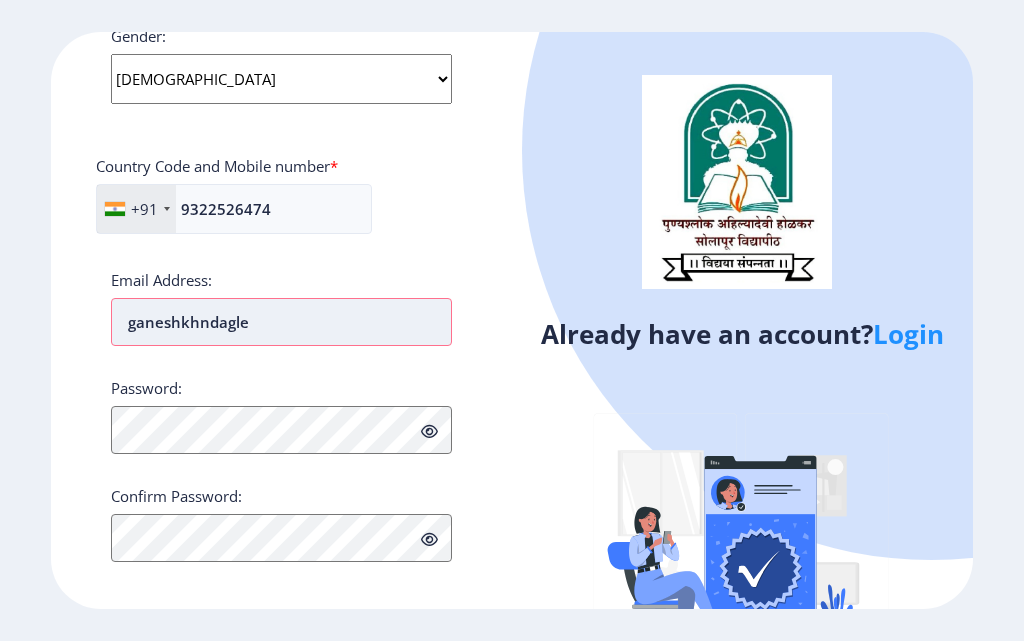 click on "ganeshkhndagle" at bounding box center [281, 322] 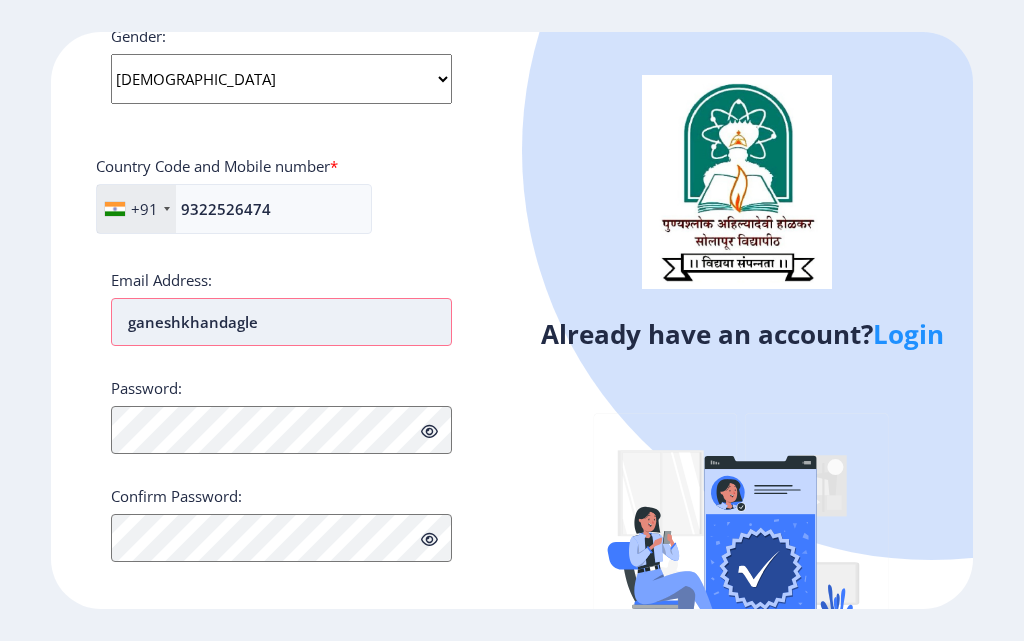 click on "ganeshkhandagle" at bounding box center [281, 322] 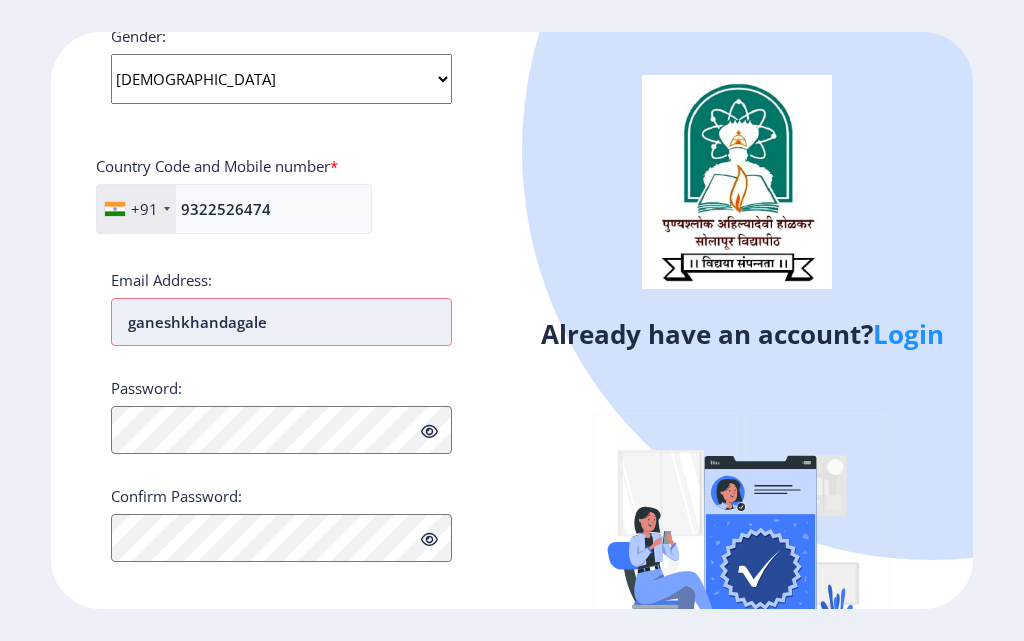 click on "ganeshkhandagale" at bounding box center (281, 322) 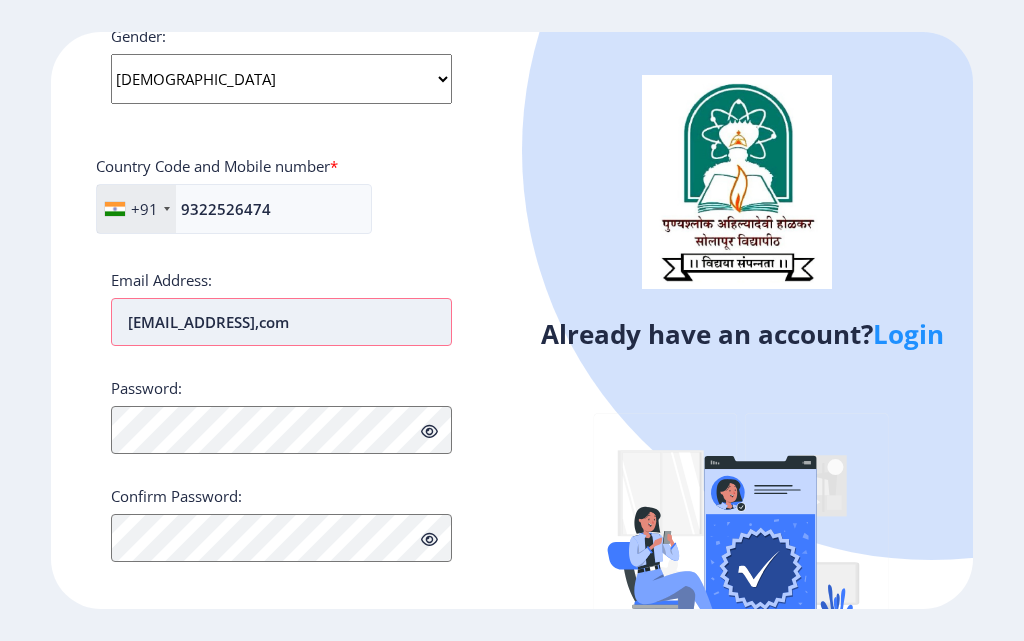 click on "[EMAIL_ADDRESS],com" at bounding box center (281, 322) 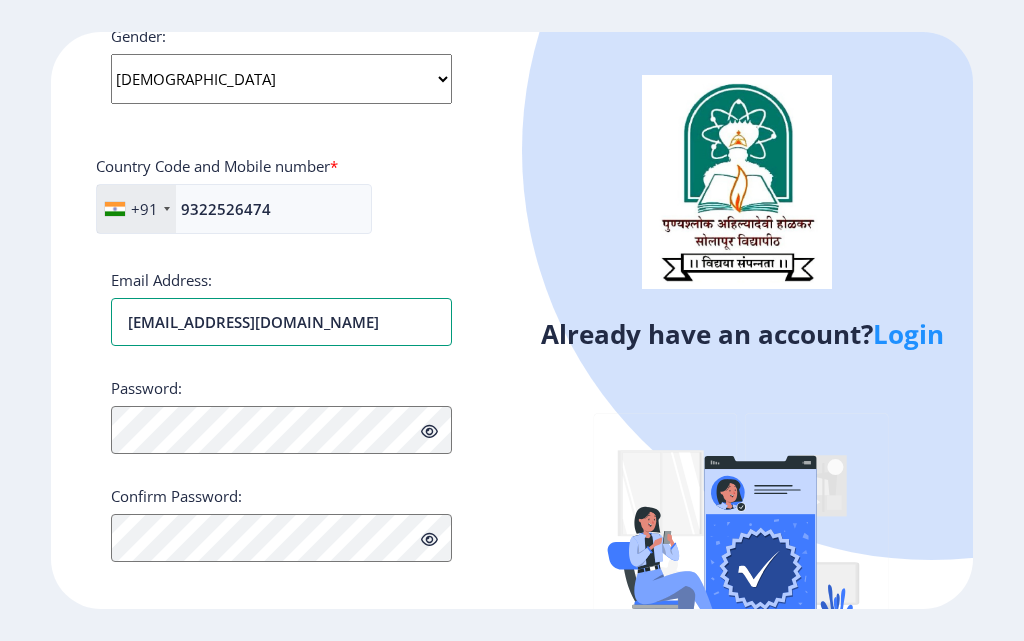 type on "[EMAIL_ADDRESS][DOMAIN_NAME]" 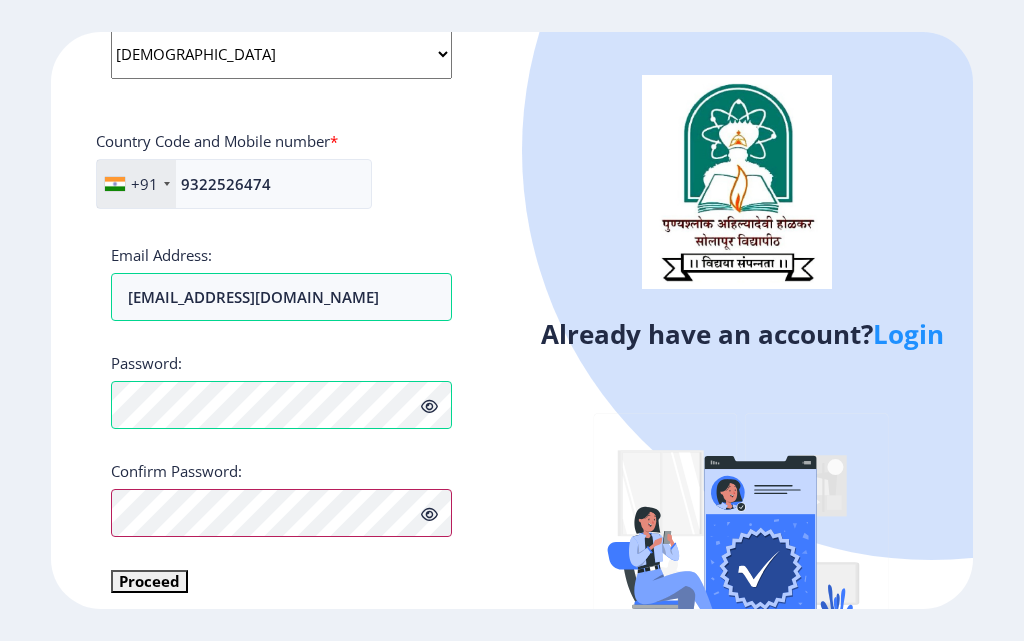 scroll, scrollTop: 839, scrollLeft: 0, axis: vertical 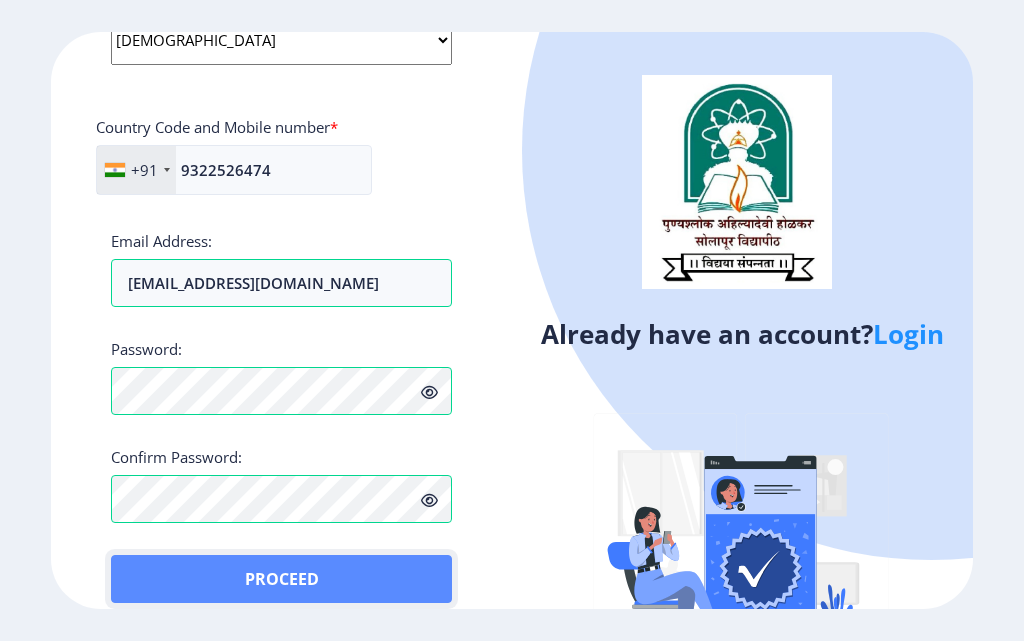 click on "Proceed" 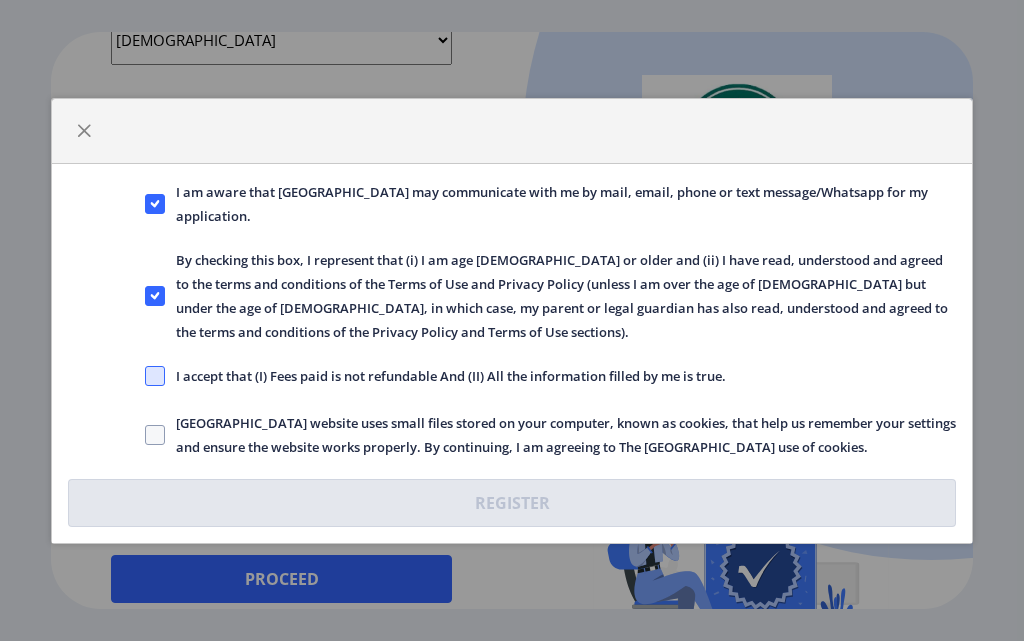 click 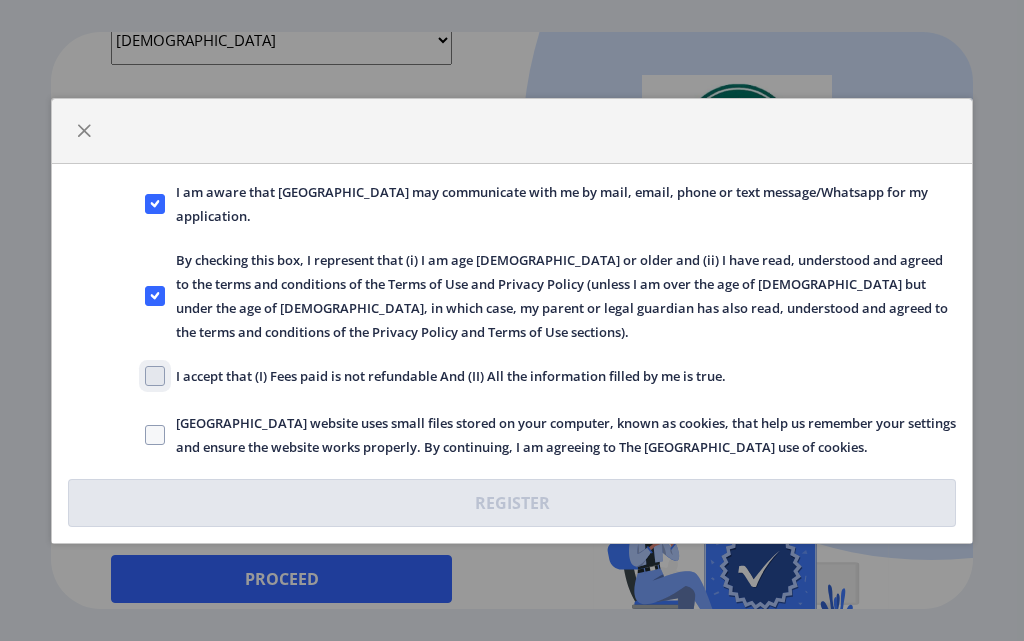 click on "I accept that (I) Fees paid is not refundable And (II) All the information filled by me is true." 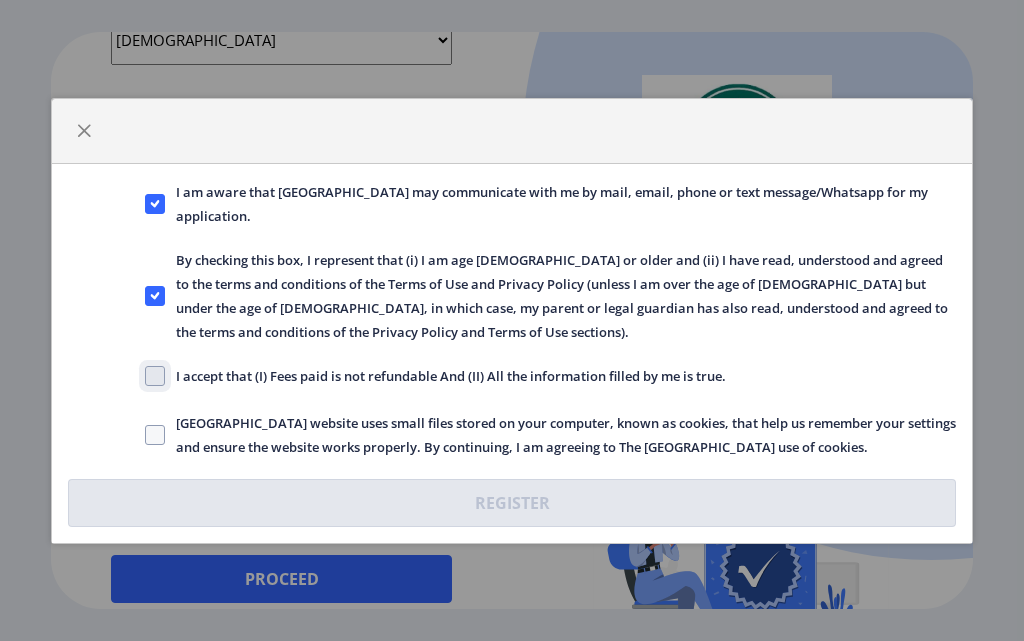checkbox on "true" 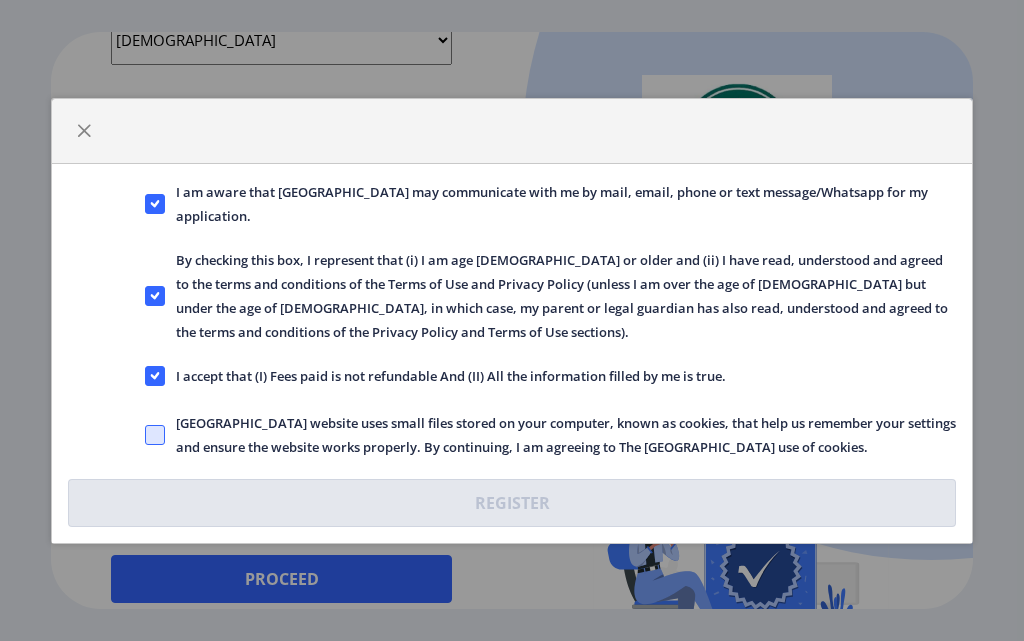click 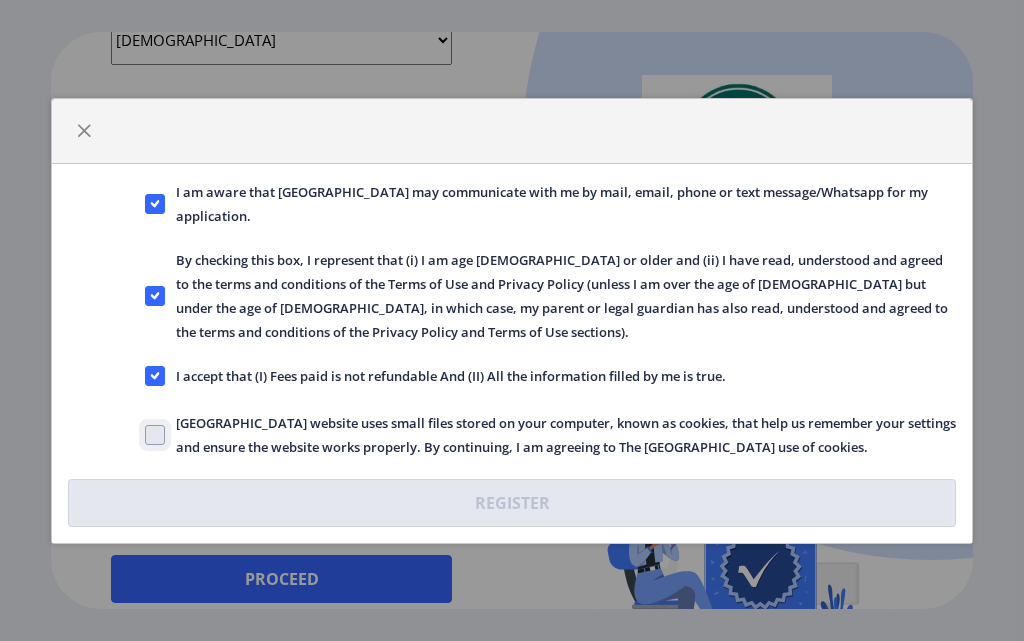 click on "[GEOGRAPHIC_DATA] website uses small files stored on your computer, known as cookies, that help us remember your settings and ensure the website works properly. By continuing, I am agreeing to The [GEOGRAPHIC_DATA] use of cookies." 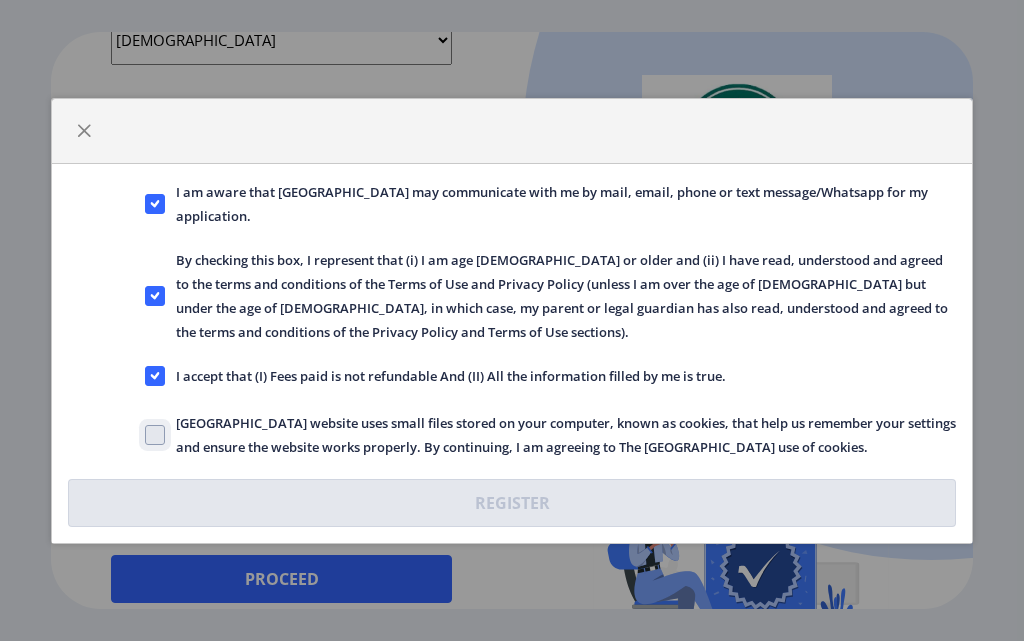 checkbox on "true" 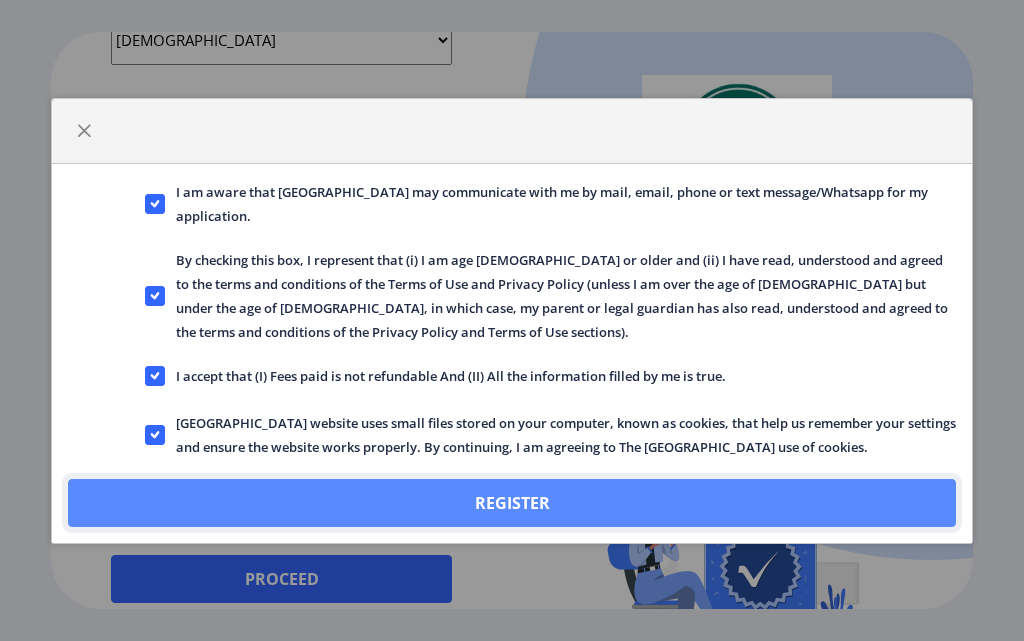 click on "Register" 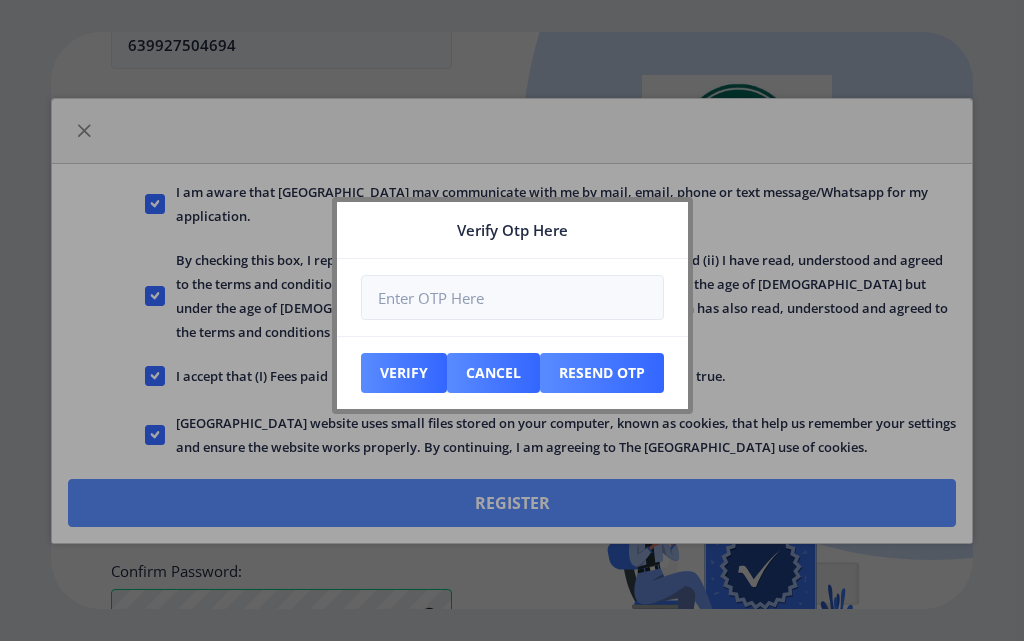 scroll, scrollTop: 953, scrollLeft: 0, axis: vertical 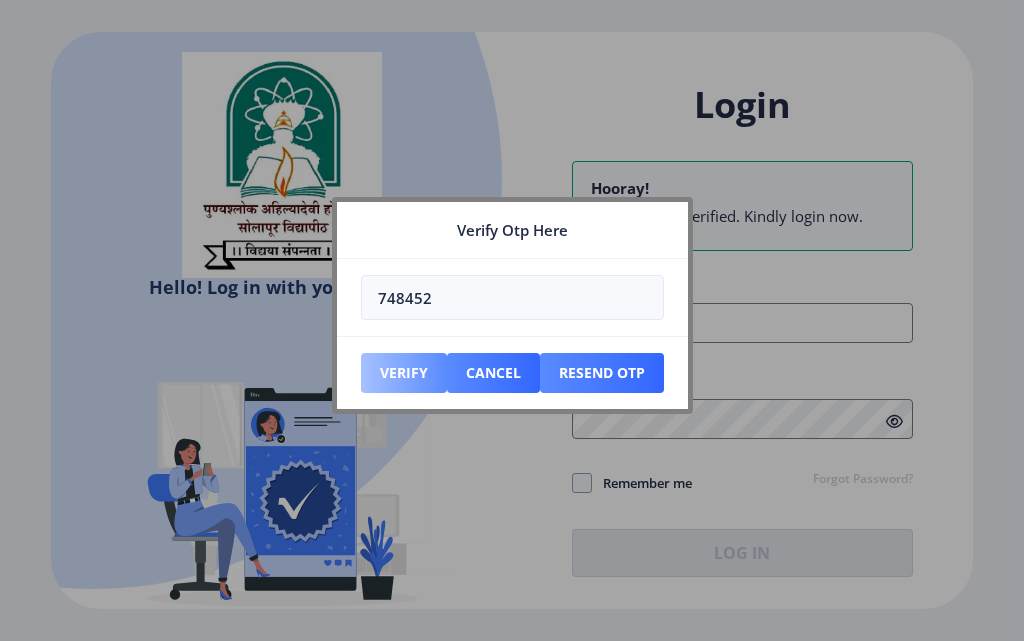 type on "748452" 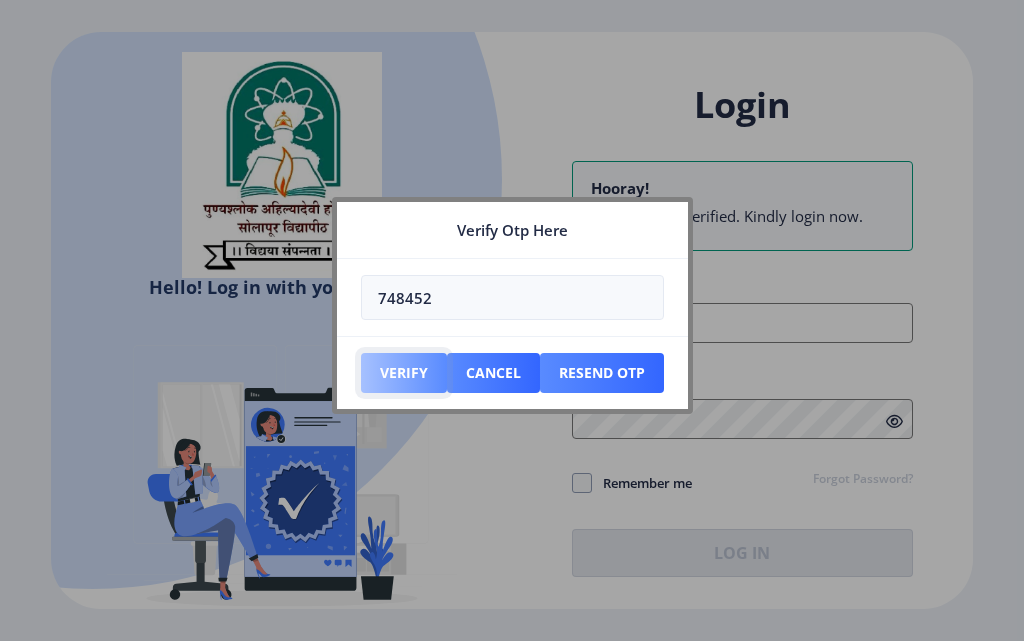 click on "Verify" at bounding box center (404, 373) 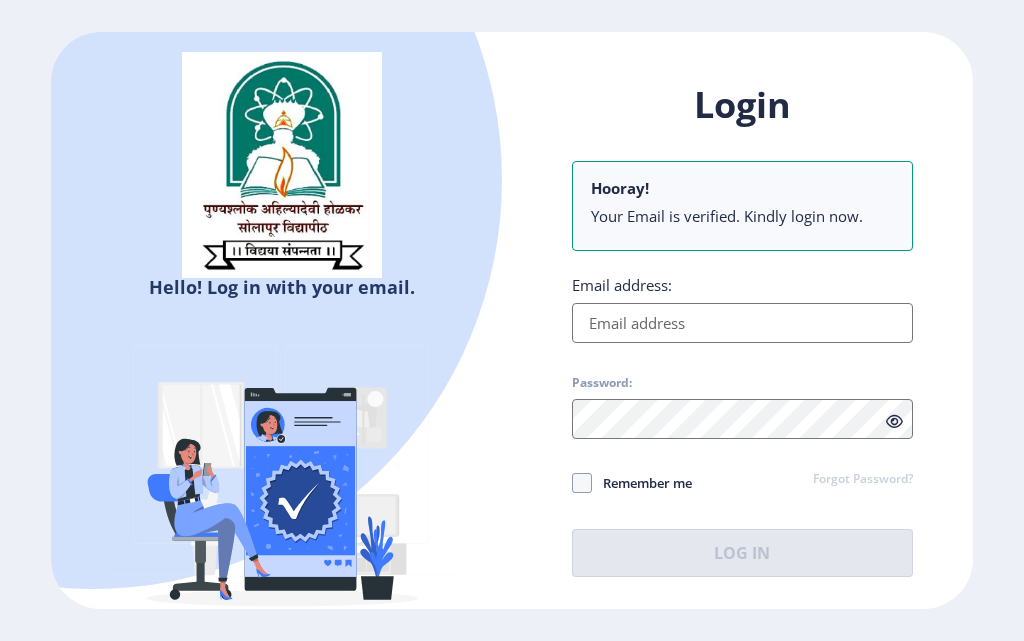 click on "Email address:" at bounding box center (742, 323) 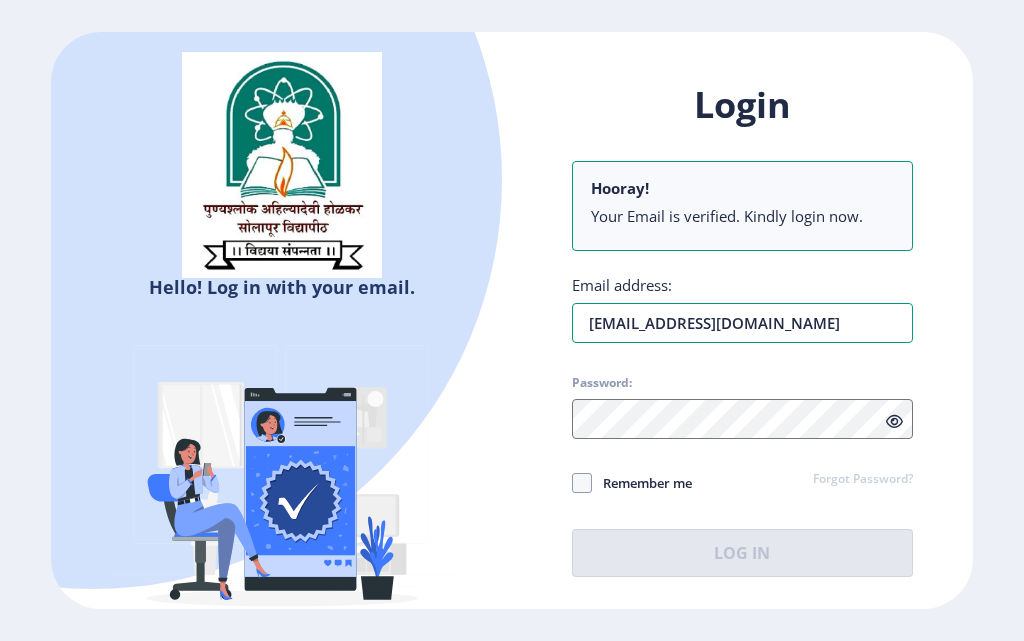 type on "[EMAIL_ADDRESS][DOMAIN_NAME]" 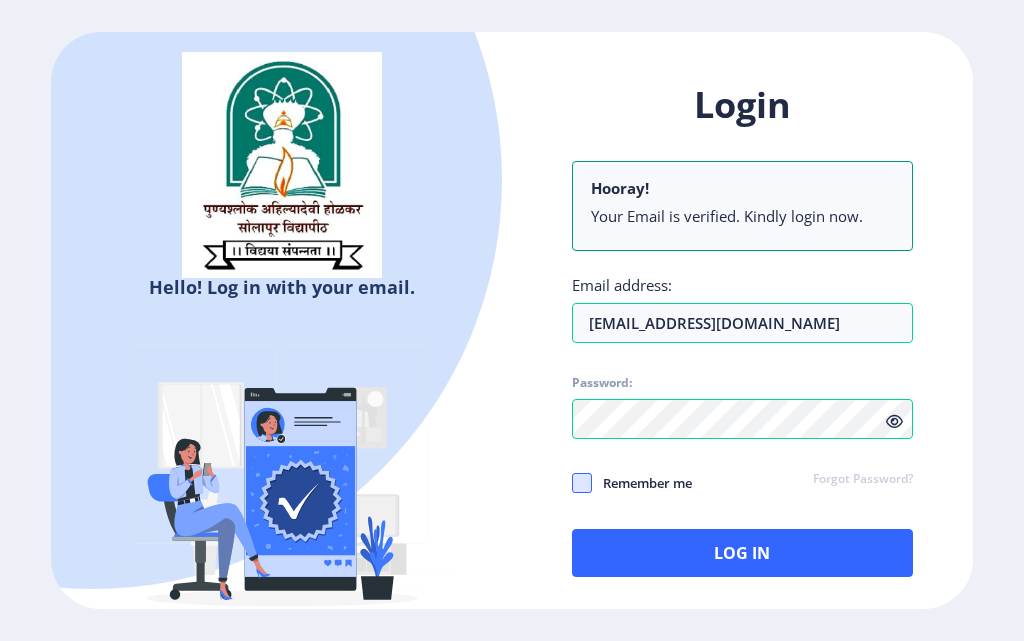 click 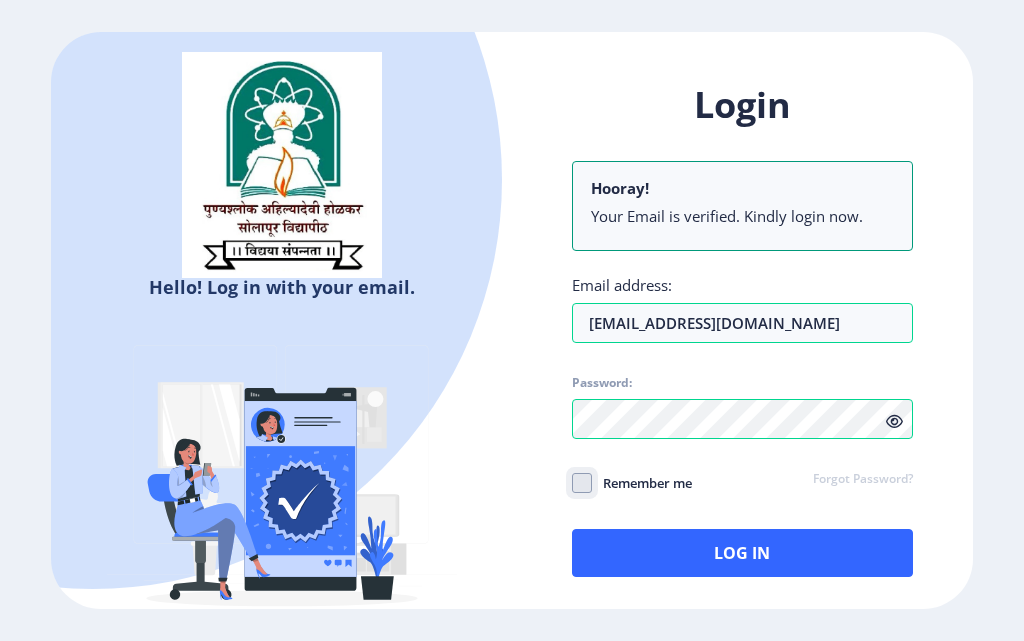 click on "Remember me" 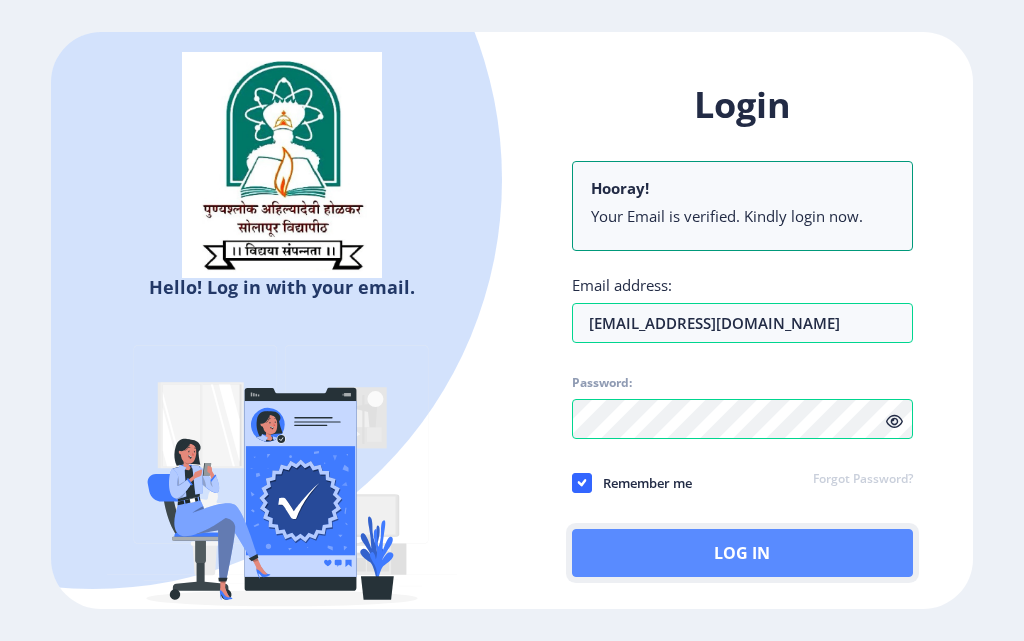 click on "Log In" 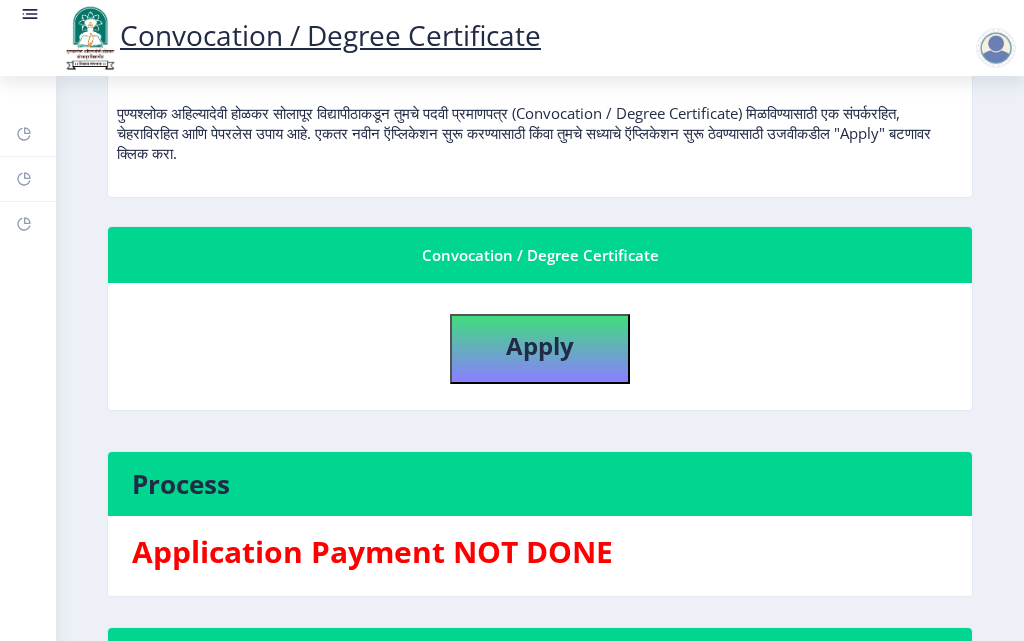 scroll, scrollTop: 300, scrollLeft: 0, axis: vertical 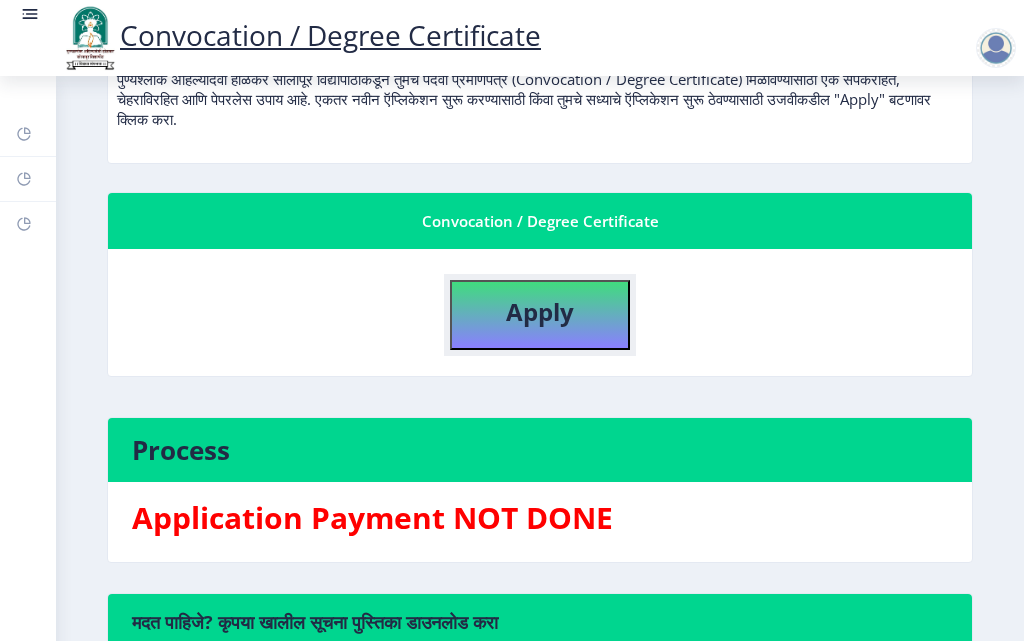 click on "Apply" 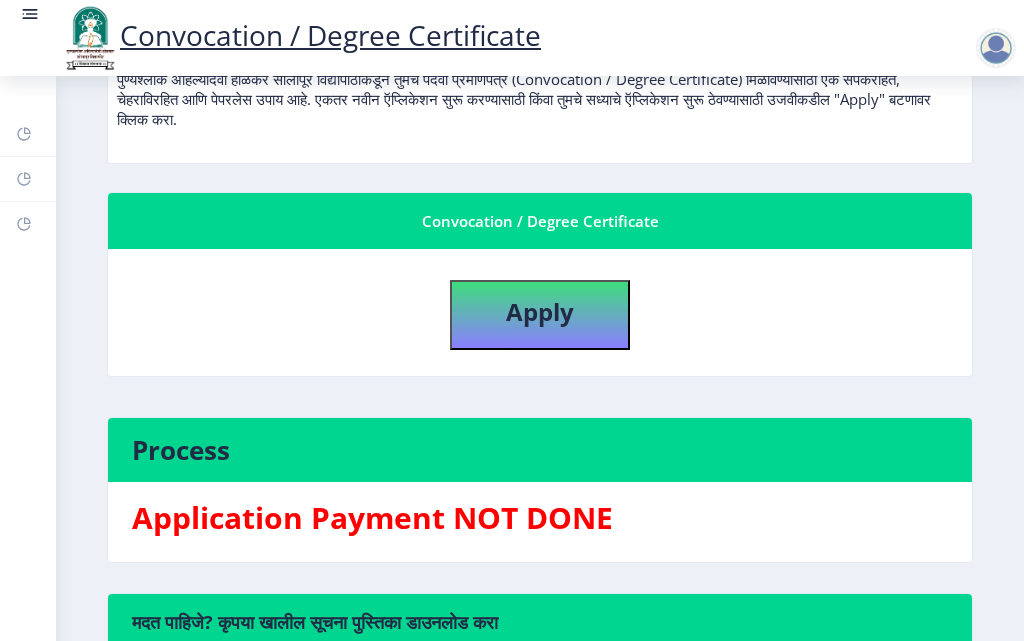 select 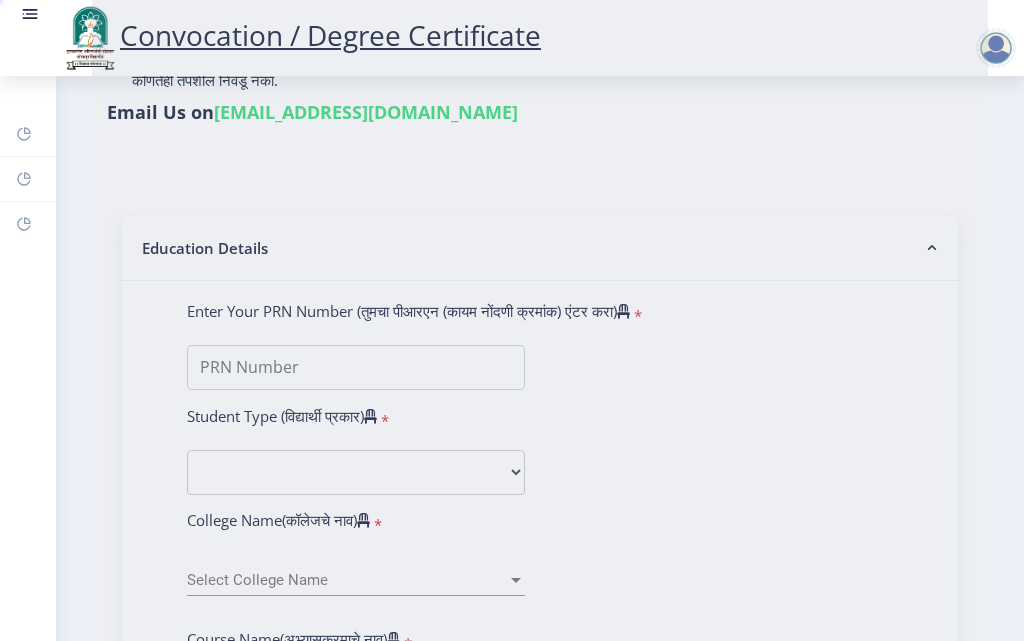 scroll, scrollTop: 0, scrollLeft: 0, axis: both 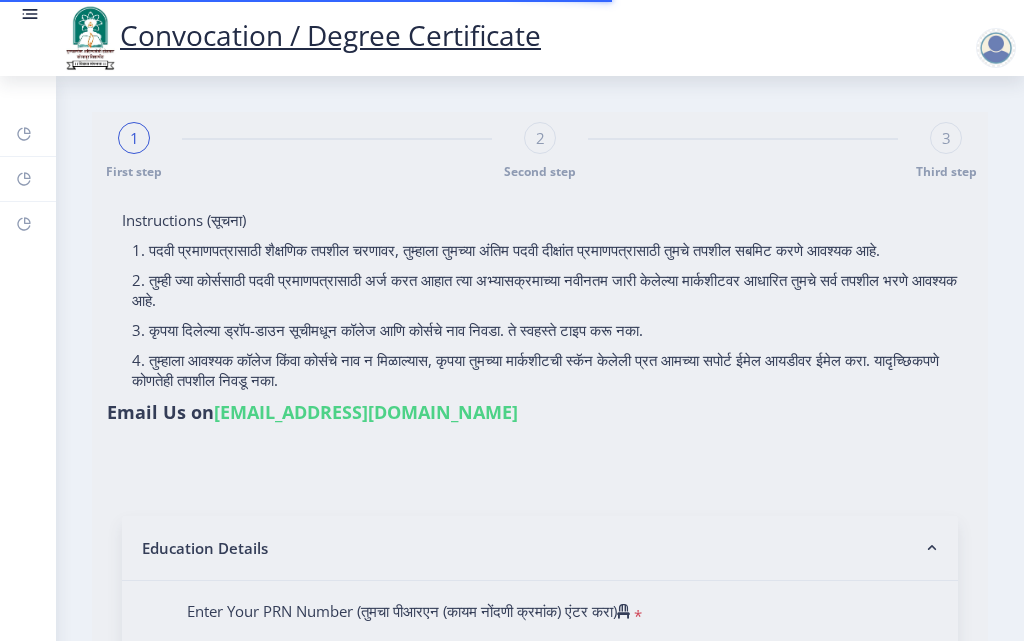 type on "[PERSON_NAME] [PERSON_NAME]" 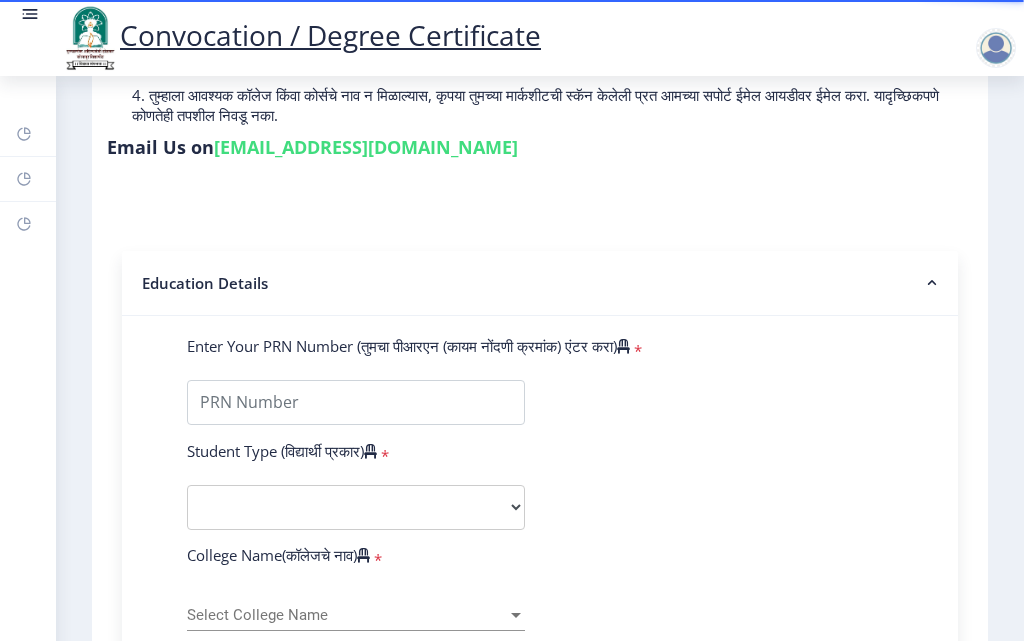scroll, scrollTop: 300, scrollLeft: 0, axis: vertical 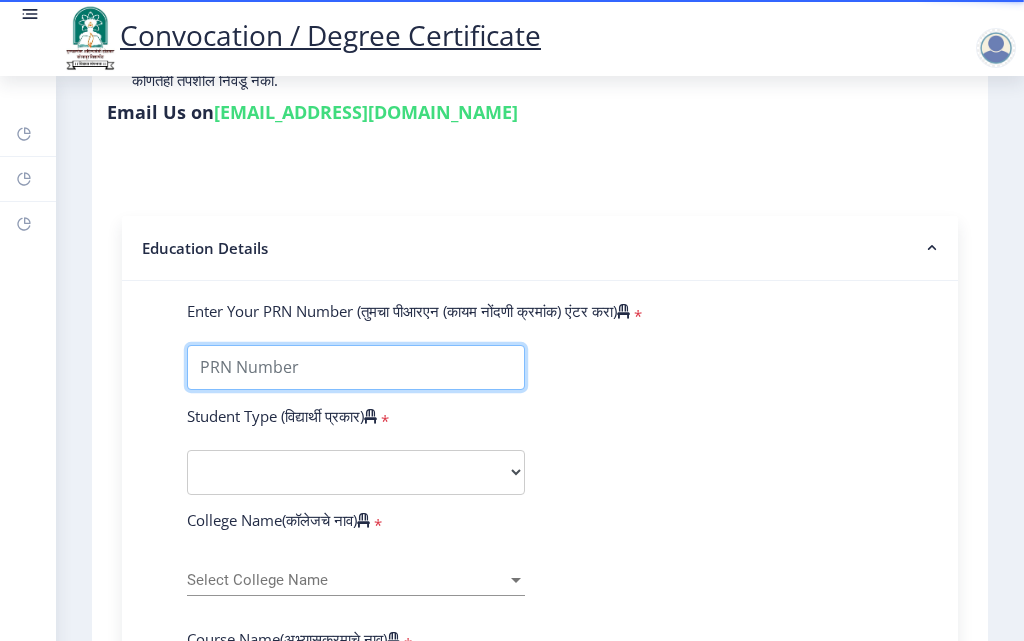 click on "Enter Your PRN Number (तुमचा पीआरएन (कायम नोंदणी क्रमांक) एंटर करा)" at bounding box center [356, 367] 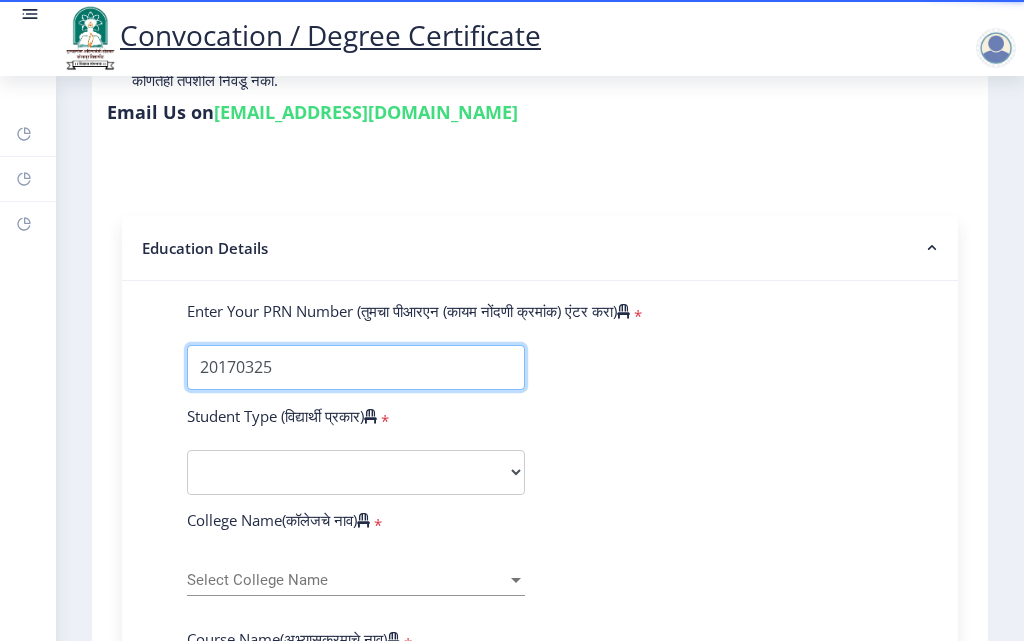 click on "Enter Your PRN Number (तुमचा पीआरएन (कायम नोंदणी क्रमांक) एंटर करा)" at bounding box center [356, 367] 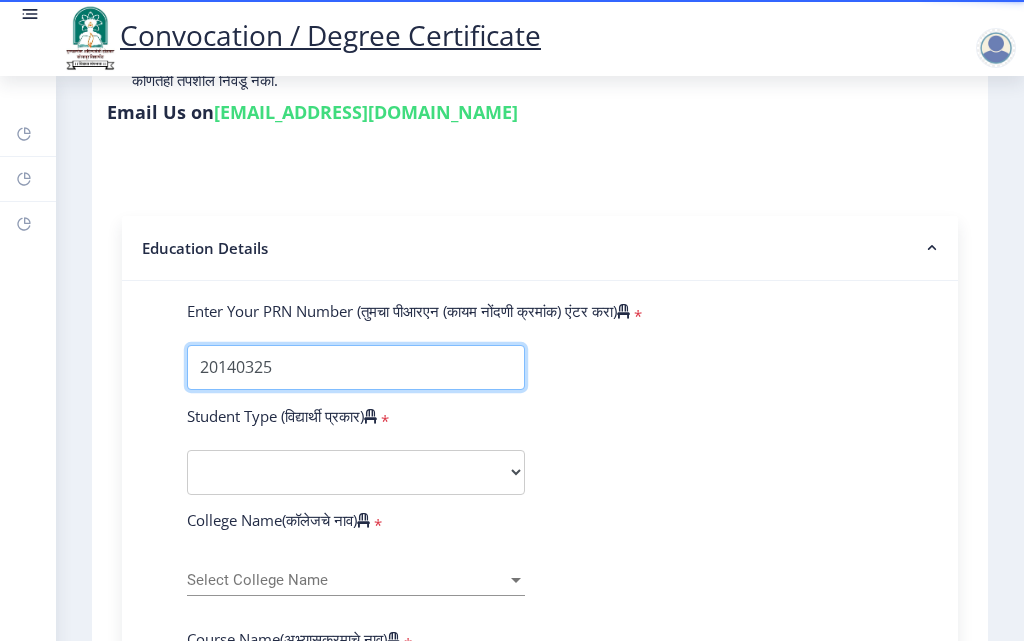 click on "Enter Your PRN Number (तुमचा पीआरएन (कायम नोंदणी क्रमांक) एंटर करा)" at bounding box center [356, 367] 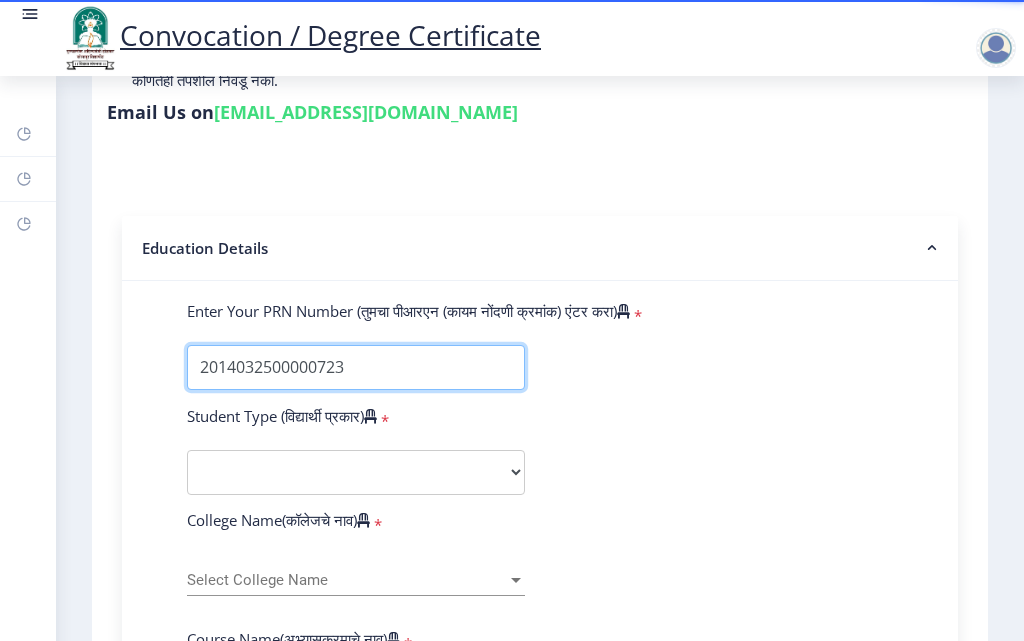 type on "2014032500000723" 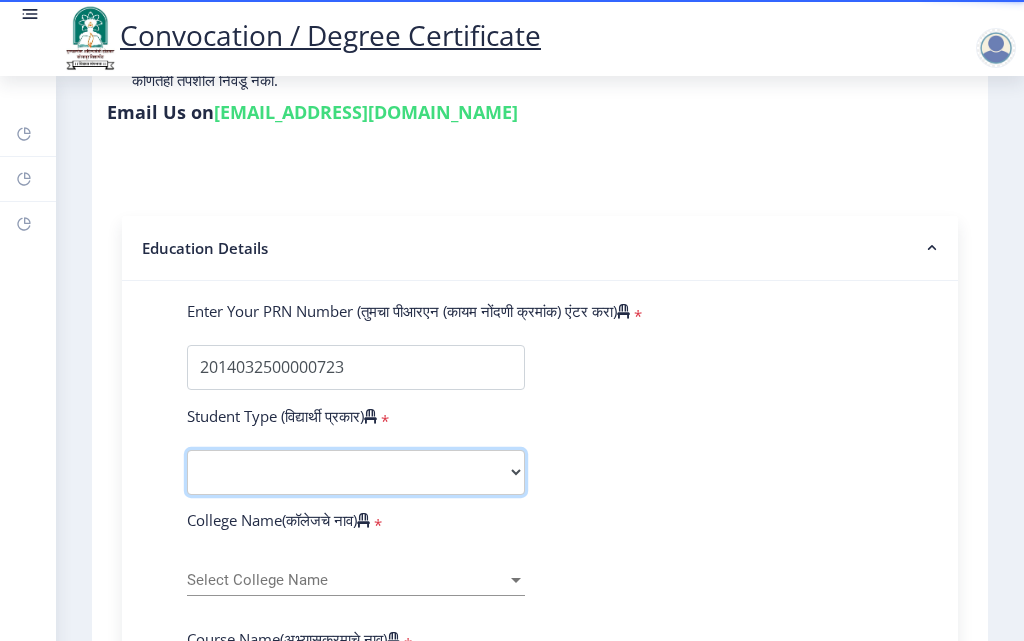 click on "Select Student Type Regular External" at bounding box center (356, 472) 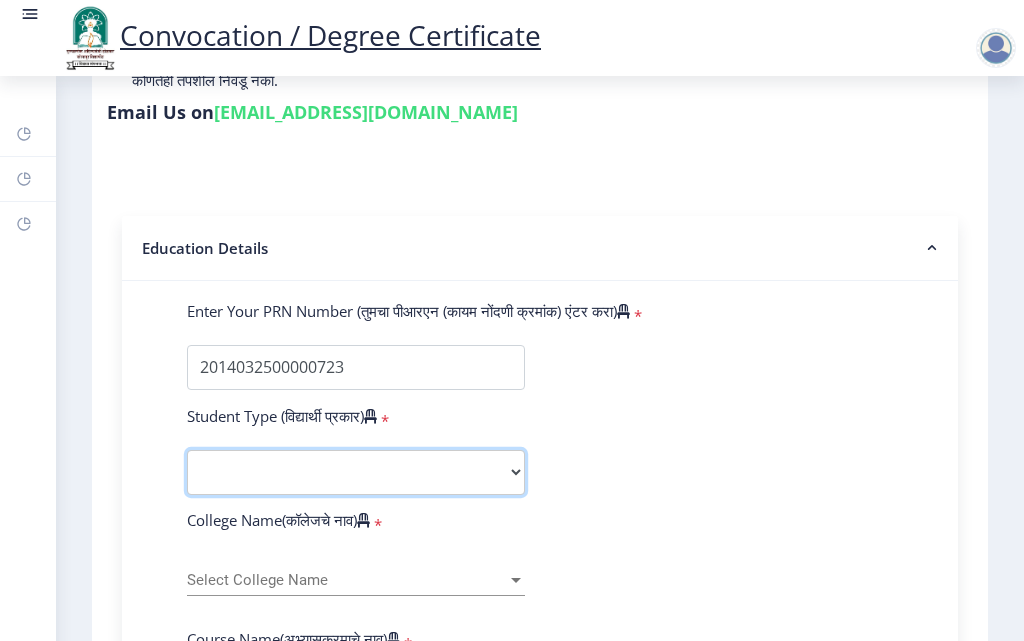 select on "Regular" 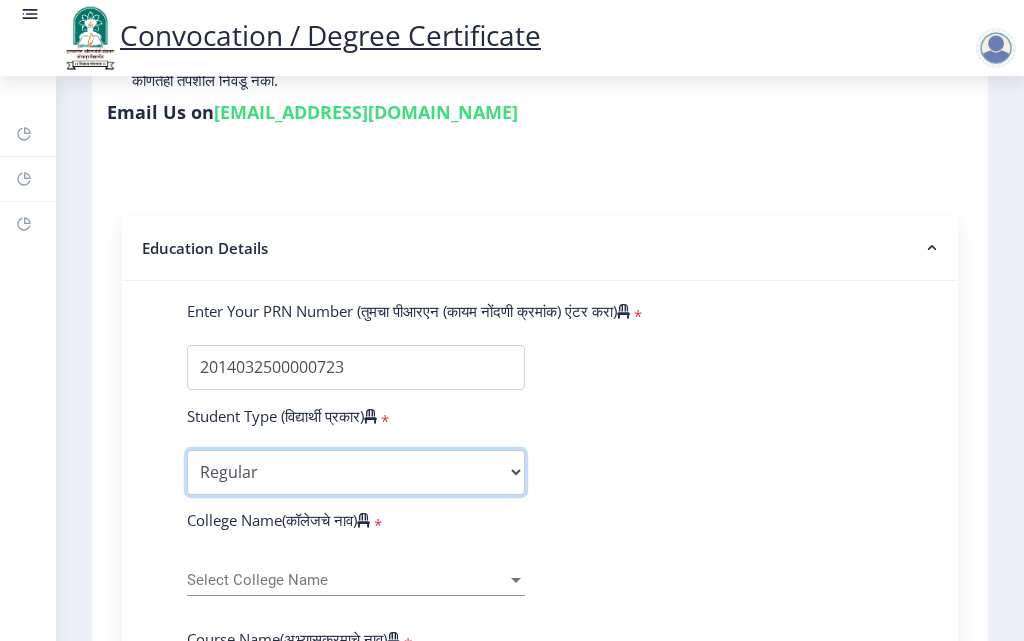 click on "Select Student Type Regular External" at bounding box center (356, 472) 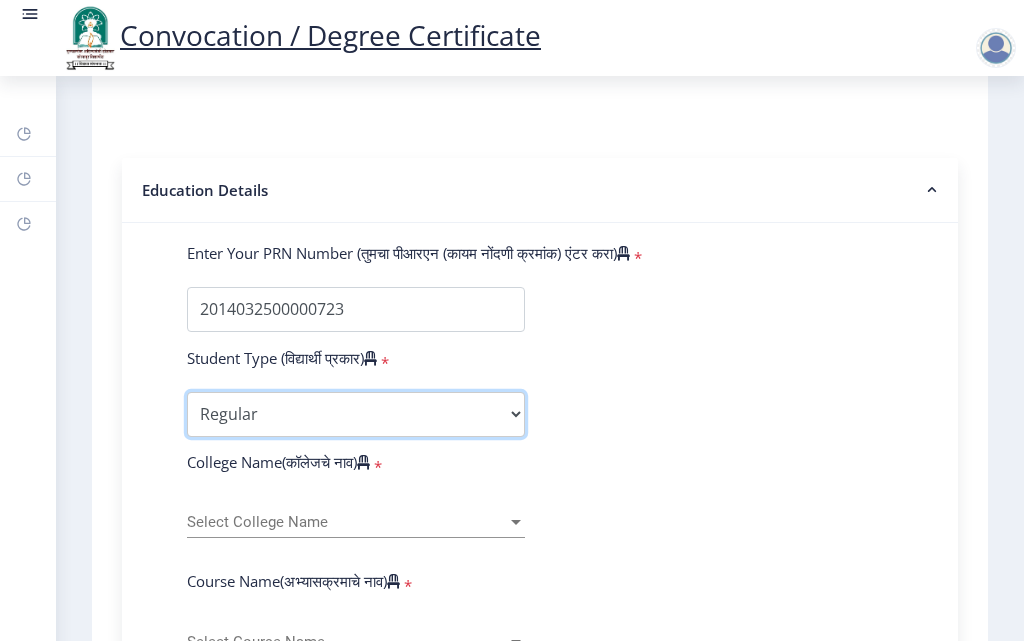 scroll, scrollTop: 400, scrollLeft: 0, axis: vertical 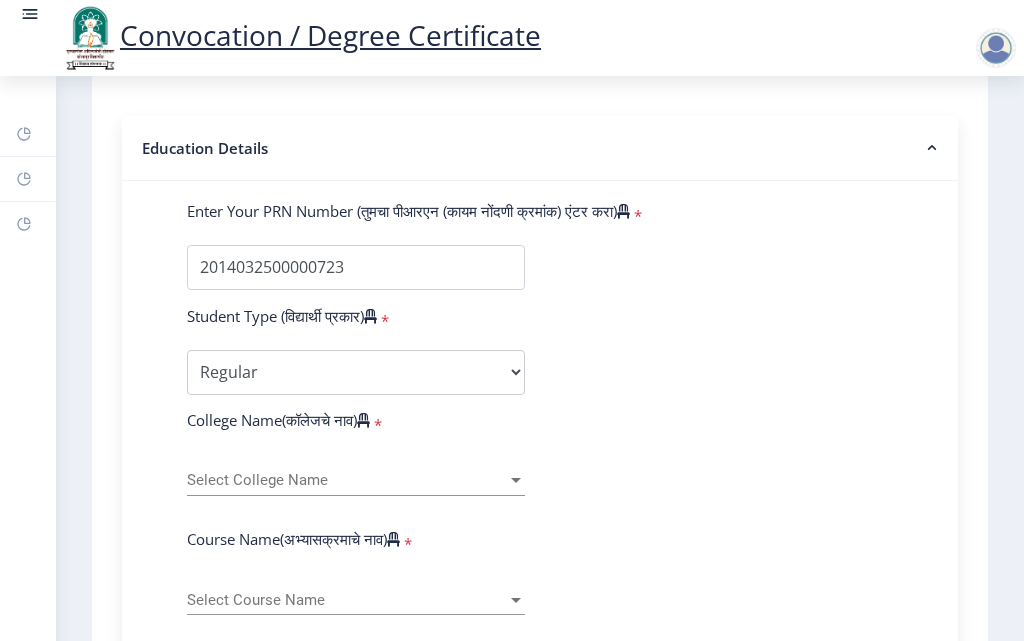 click on "Select College Name" at bounding box center [347, 480] 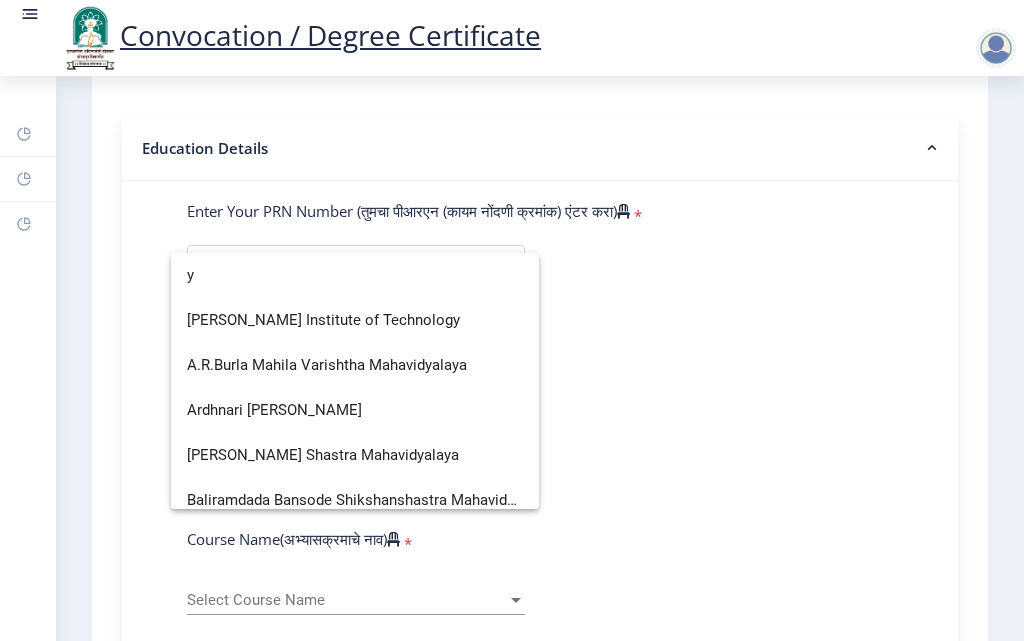 scroll, scrollTop: 3389, scrollLeft: 0, axis: vertical 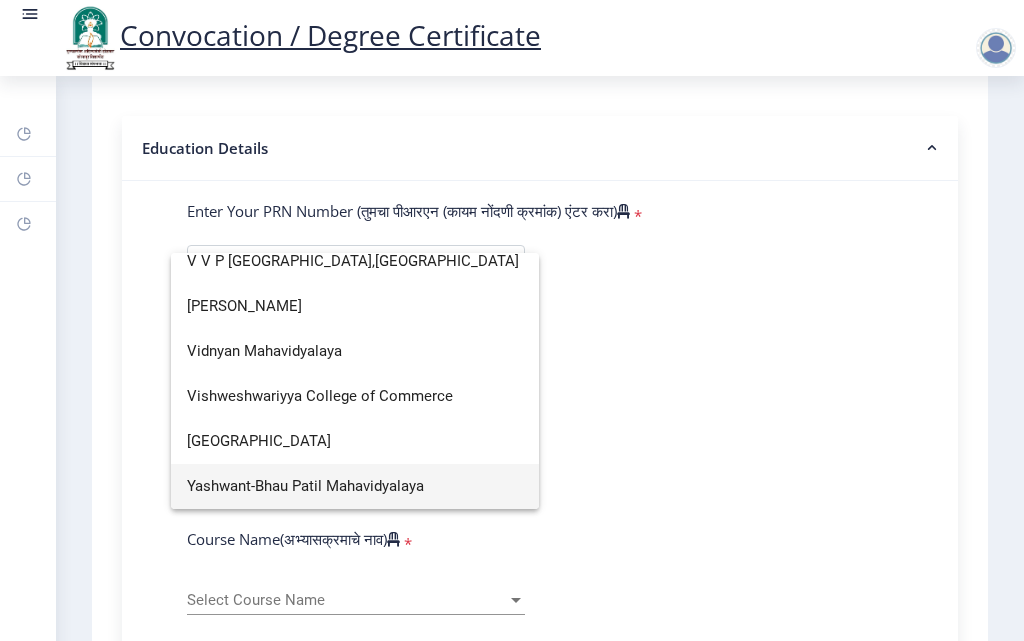 type on "y" 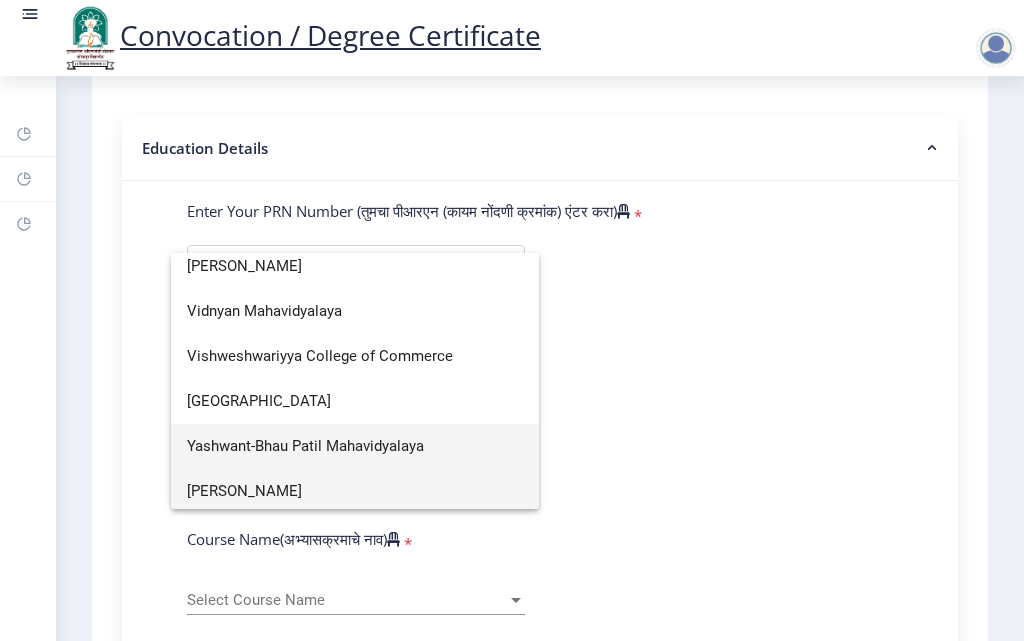 click on "[PERSON_NAME]" at bounding box center [355, 491] 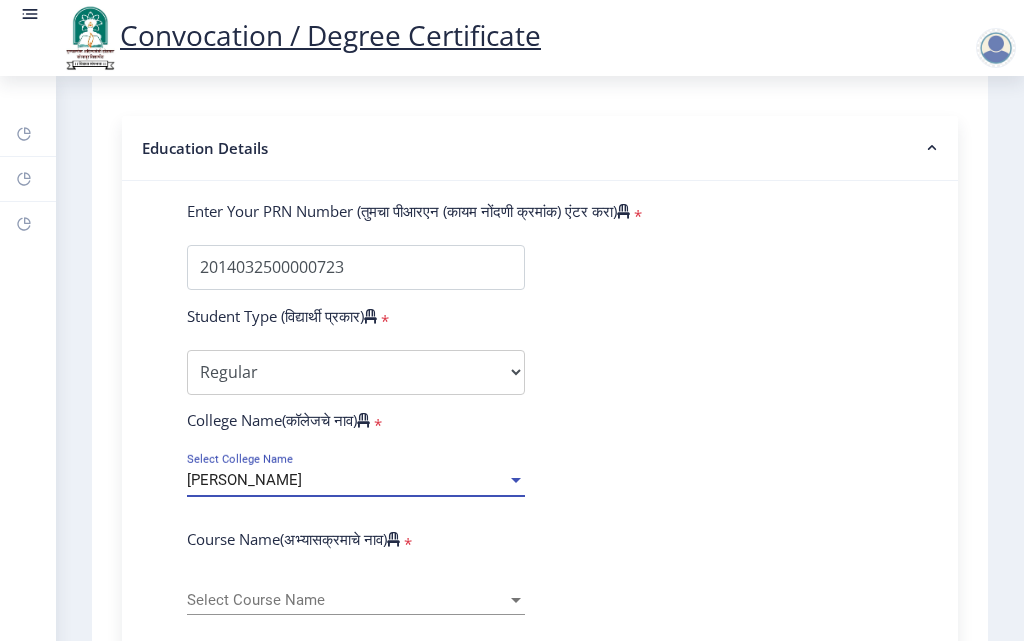 scroll, scrollTop: 3434, scrollLeft: 0, axis: vertical 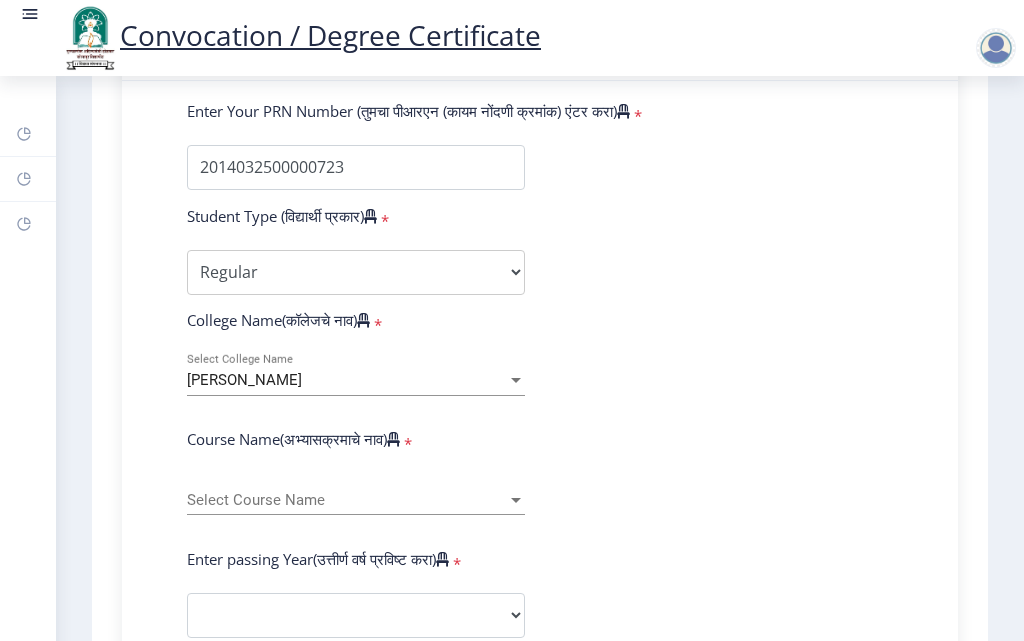 click on "Select Course Name Select Course Name" 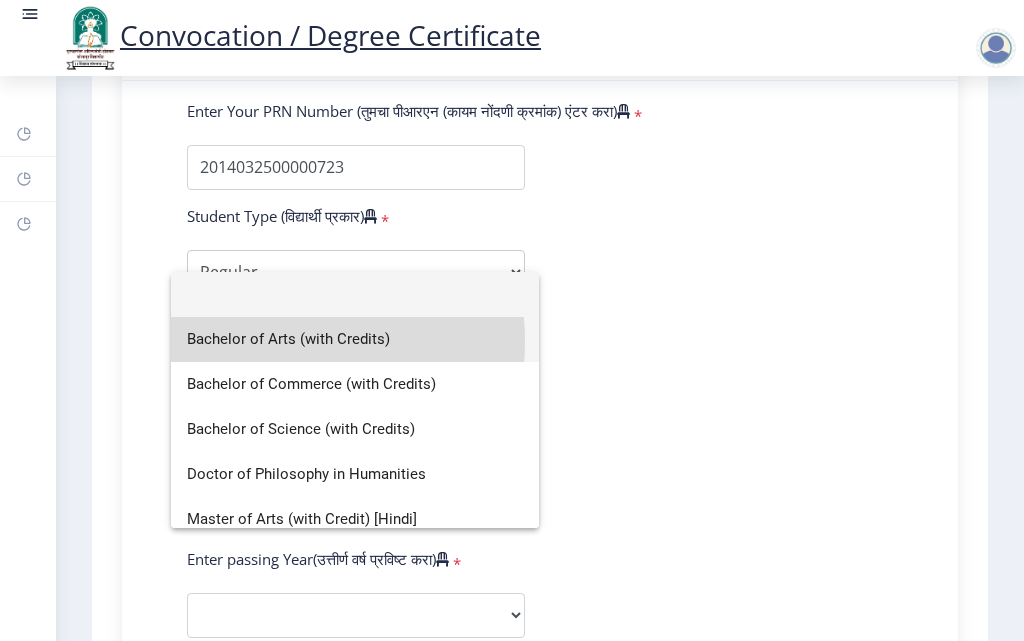 click on "Bachelor of Arts (with Credits)" at bounding box center (355, 339) 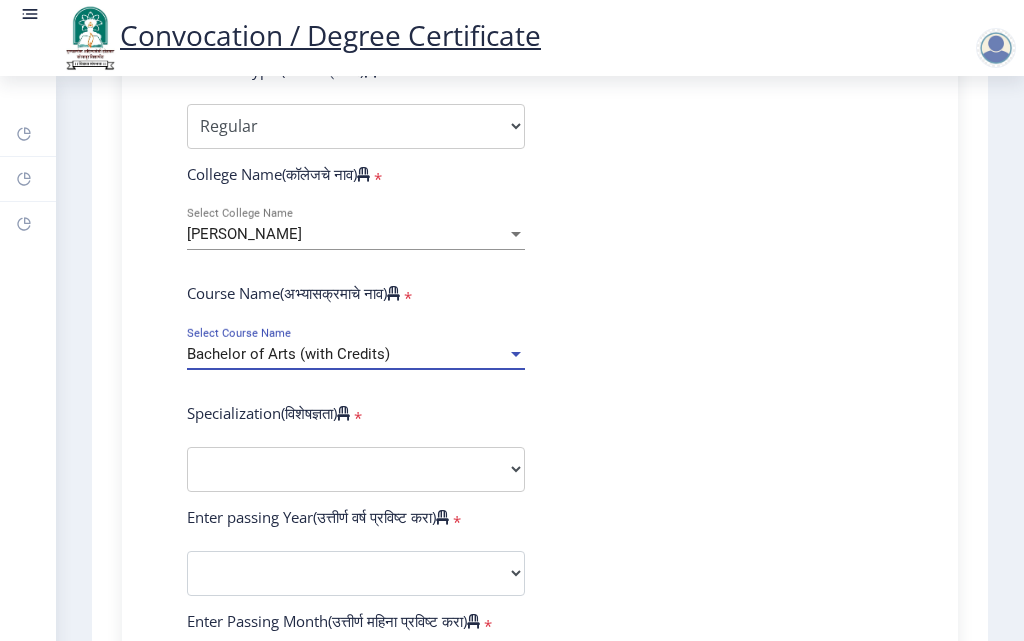 scroll, scrollTop: 700, scrollLeft: 0, axis: vertical 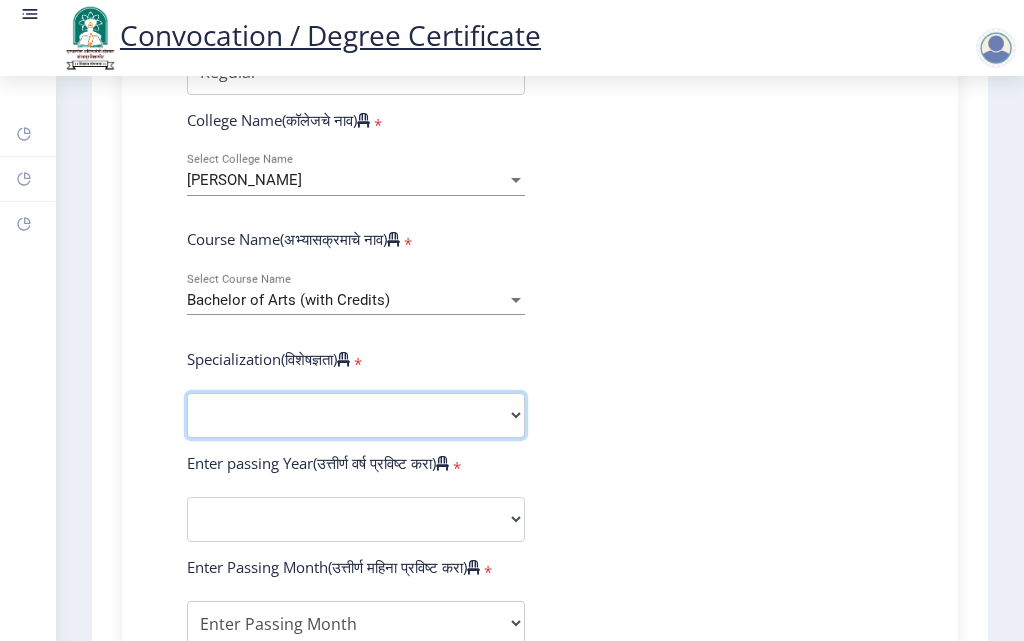 click on "Specialization English Geography Hindi Marathi Music Sanskrit Urdu Ancient Indian History Culture & Archaeology Economics History Physical Education Political Science Psychology Sociology Kannada Philosophy Other" at bounding box center (356, 415) 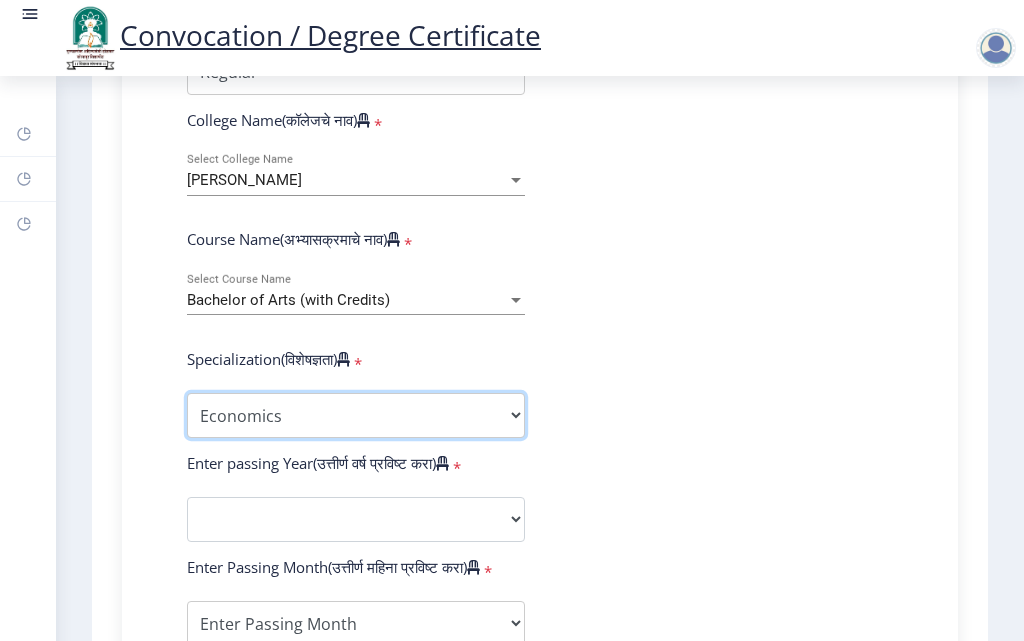 click on "Specialization English Geography Hindi Marathi Music Sanskrit Urdu Ancient Indian History Culture & Archaeology Economics History Physical Education Political Science Psychology Sociology Kannada Philosophy Other" at bounding box center (356, 415) 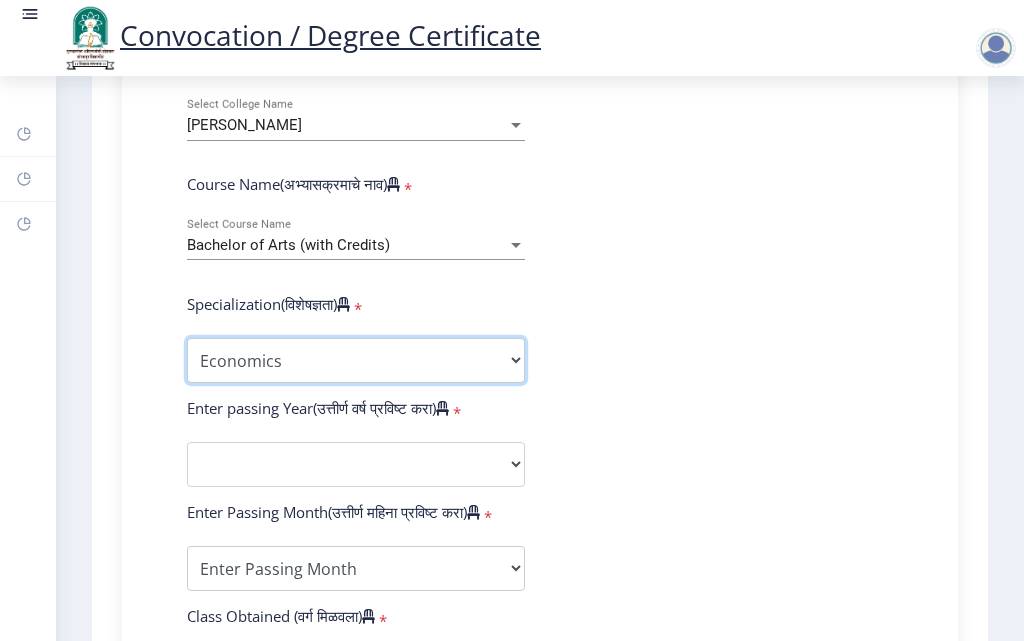 scroll, scrollTop: 800, scrollLeft: 0, axis: vertical 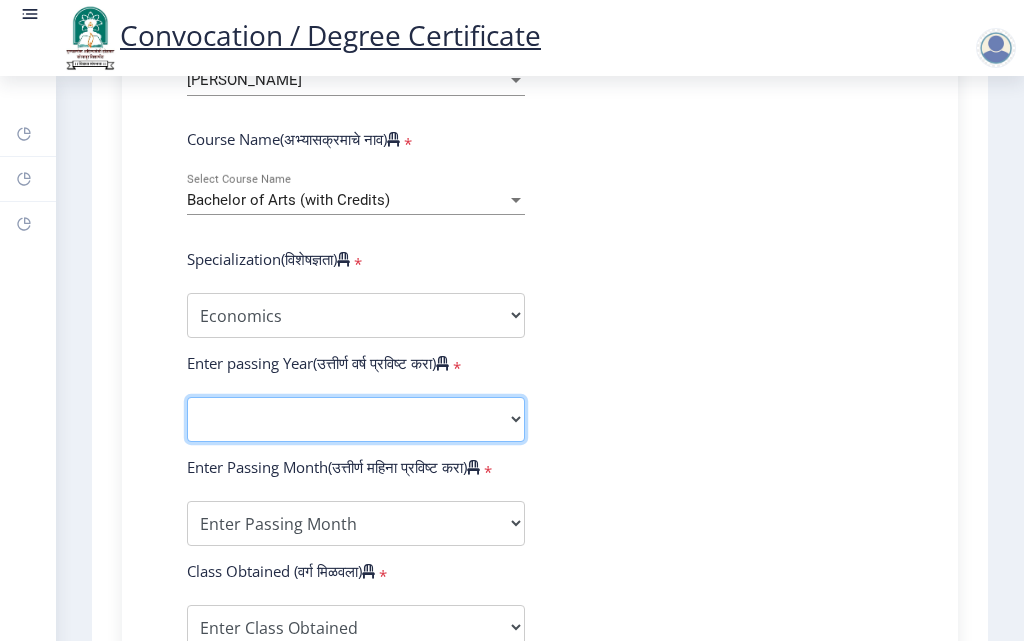 click on "2025   2024   2023   2022   2021   2020   2019   2018   2017   2016   2015   2014   2013   2012   2011   2010   2009   2008   2007   2006   2005   2004   2003   2002   2001   2000   1999   1998   1997   1996   1995   1994   1993   1992   1991   1990   1989   1988   1987   1986   1985   1984   1983   1982   1981   1980   1979   1978   1977   1976" 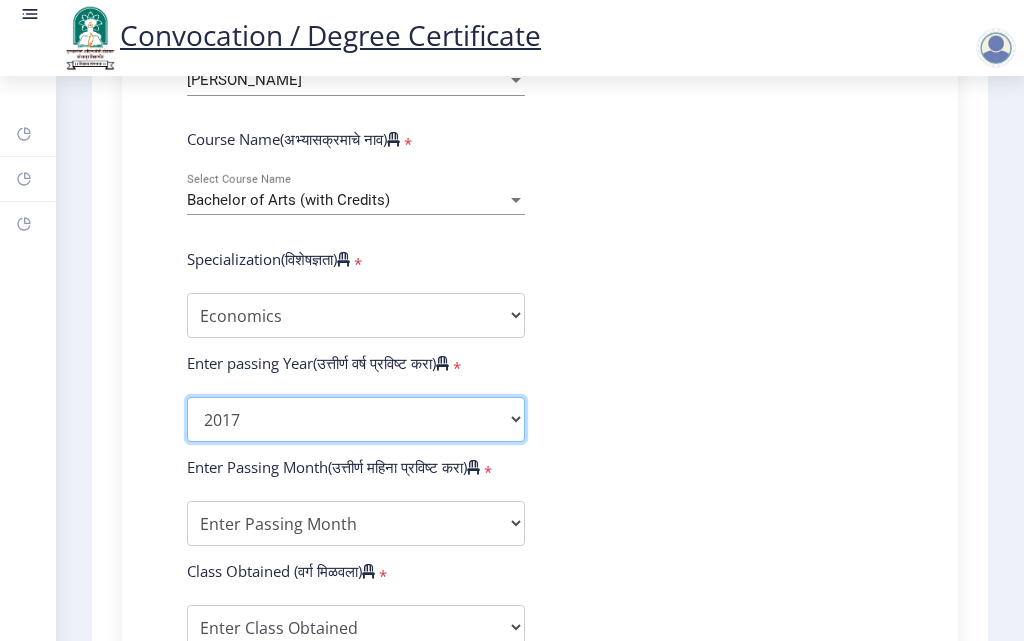 click on "2025   2024   2023   2022   2021   2020   2019   2018   2017   2016   2015   2014   2013   2012   2011   2010   2009   2008   2007   2006   2005   2004   2003   2002   2001   2000   1999   1998   1997   1996   1995   1994   1993   1992   1991   1990   1989   1988   1987   1986   1985   1984   1983   1982   1981   1980   1979   1978   1977   1976" 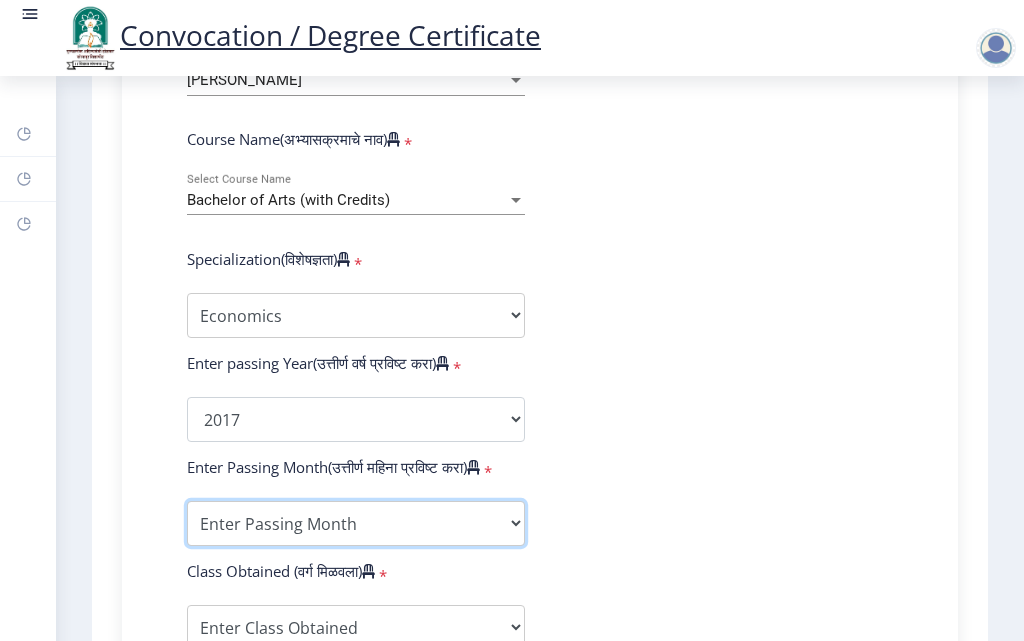 click on "Enter Passing Month March April May October November December" at bounding box center (356, 523) 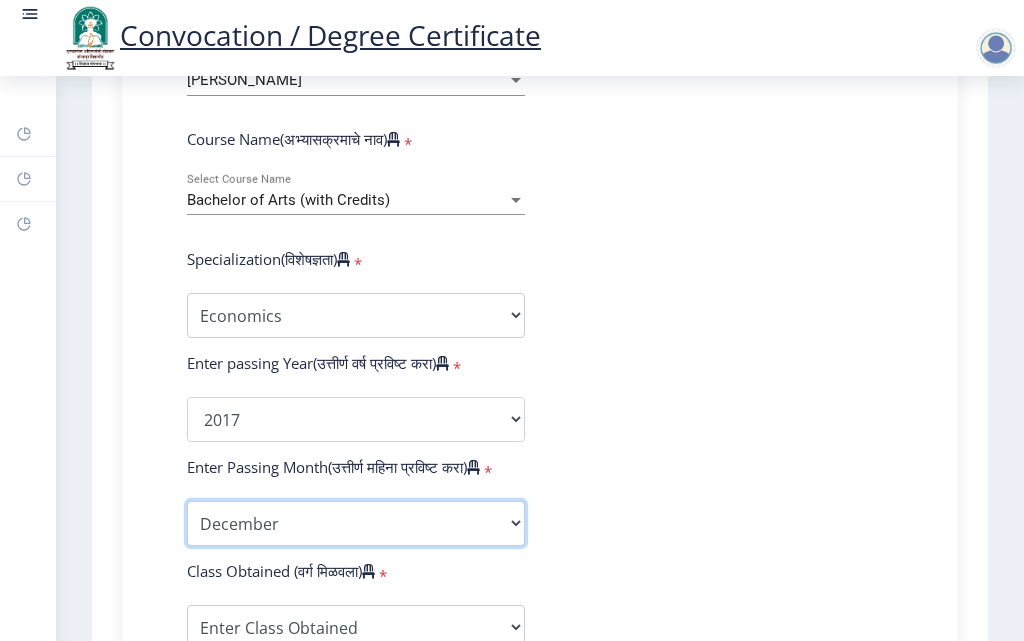click on "Enter Passing Month March April May October November December" at bounding box center [356, 523] 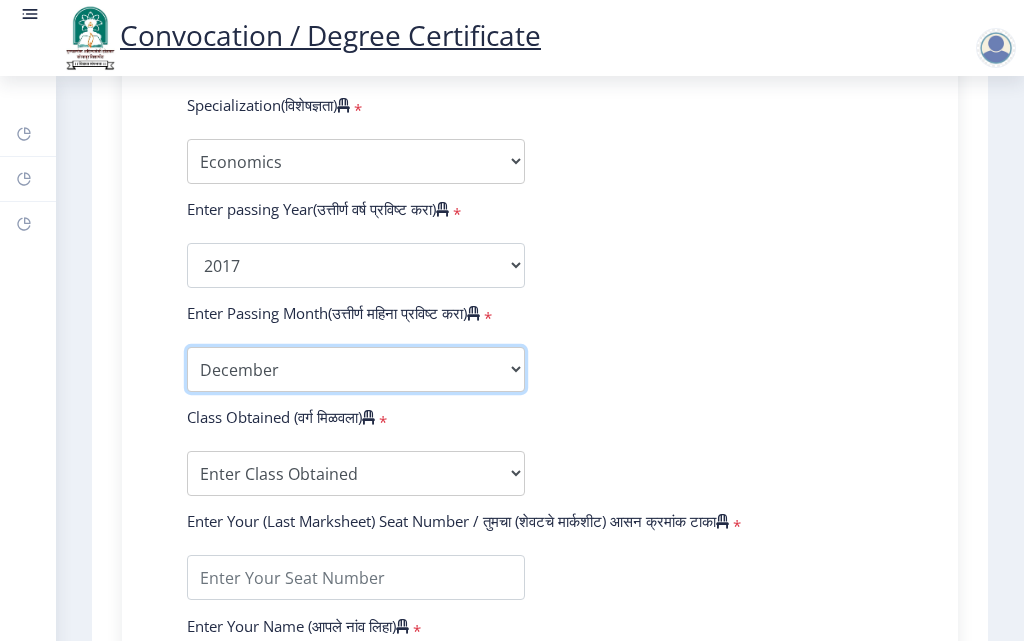 scroll, scrollTop: 1000, scrollLeft: 0, axis: vertical 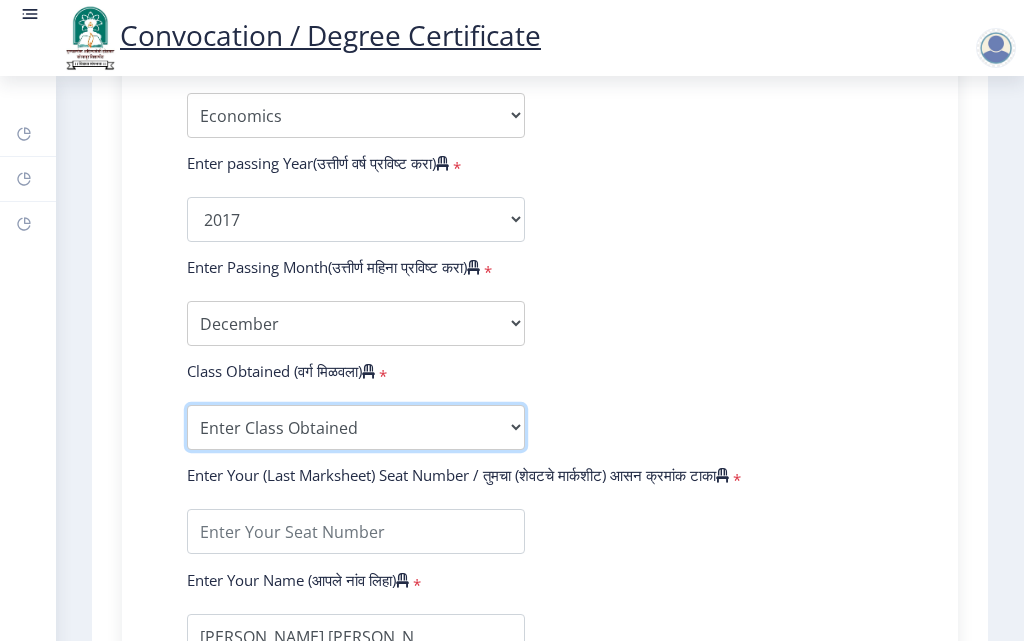 click on "Enter Class Obtained FIRST CLASS WITH DISTINCTION FIRST CLASS HIGHER SECOND CLASS SECOND CLASS PASS CLASS Grade O Grade A+ Grade A Grade B+ Grade B Grade C+ Grade C Grade D Grade E" at bounding box center [356, 427] 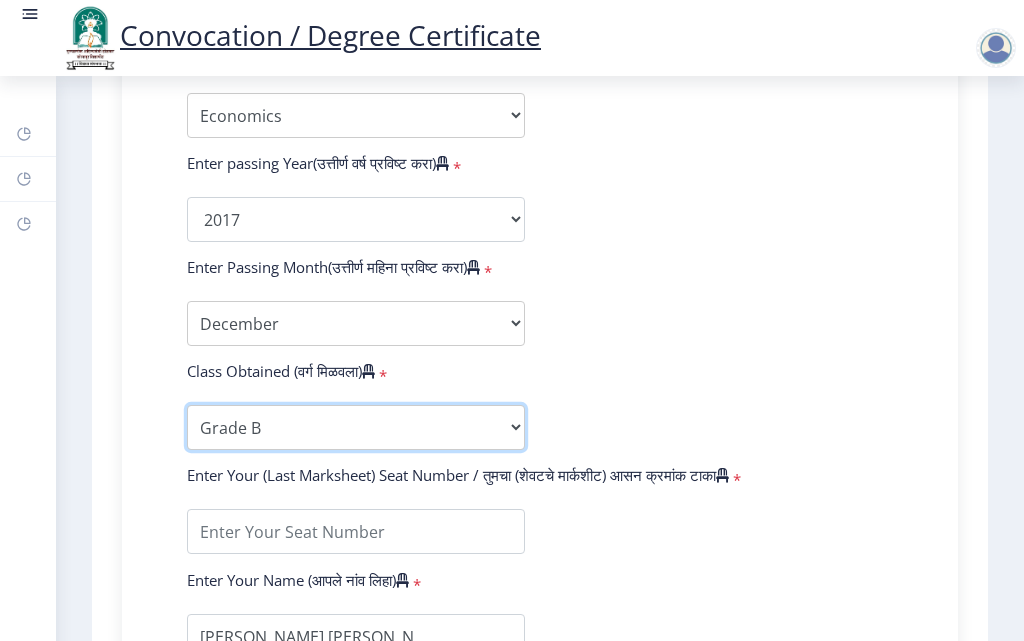 click on "Enter Class Obtained FIRST CLASS WITH DISTINCTION FIRST CLASS HIGHER SECOND CLASS SECOND CLASS PASS CLASS Grade O Grade A+ Grade A Grade B+ Grade B Grade C+ Grade C Grade D Grade E" at bounding box center (356, 427) 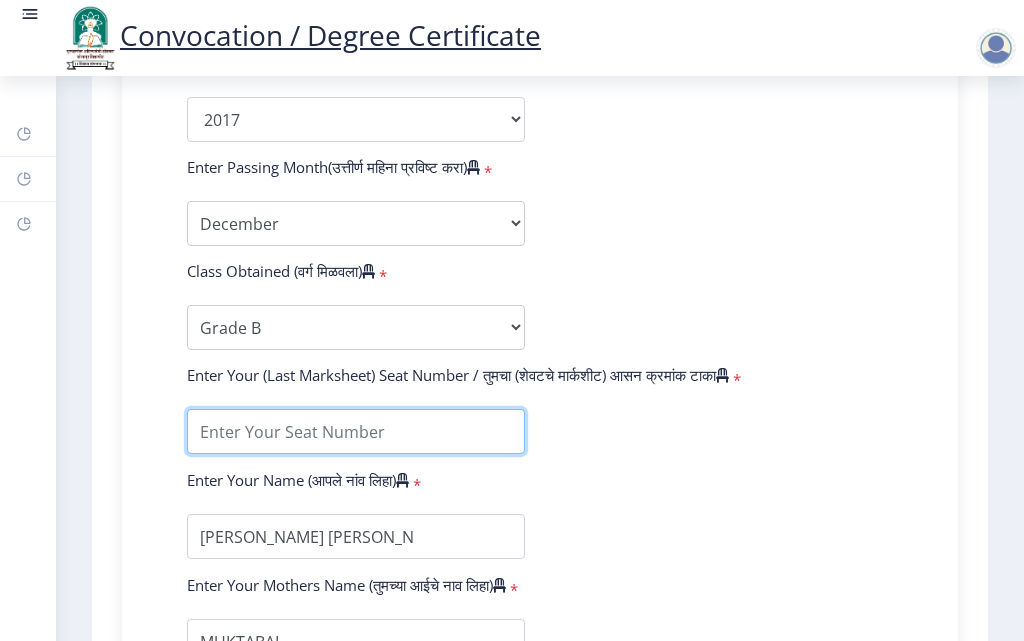 click at bounding box center (356, 431) 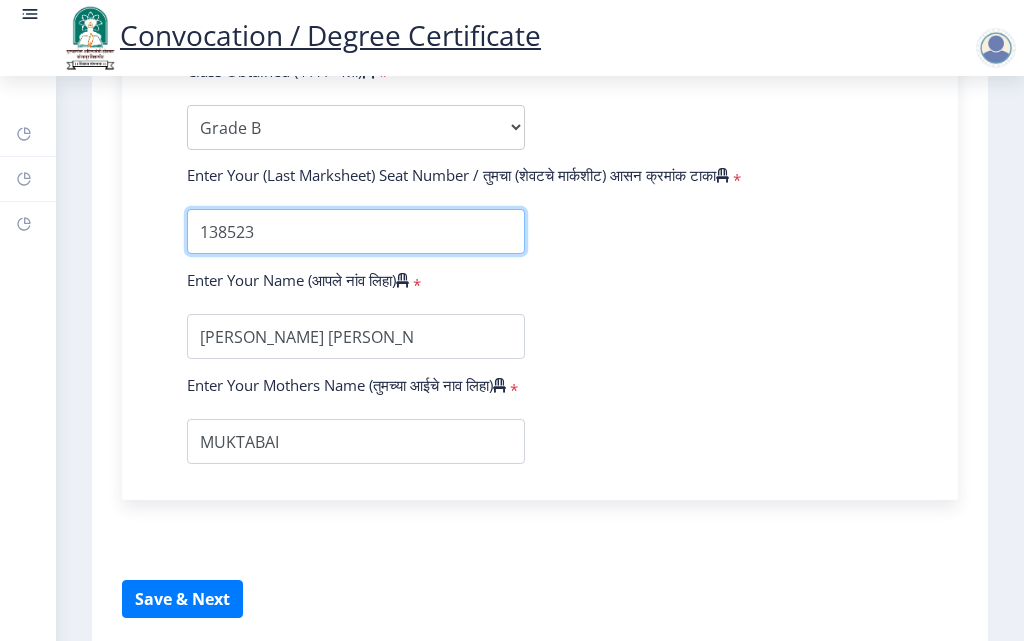 scroll, scrollTop: 1400, scrollLeft: 0, axis: vertical 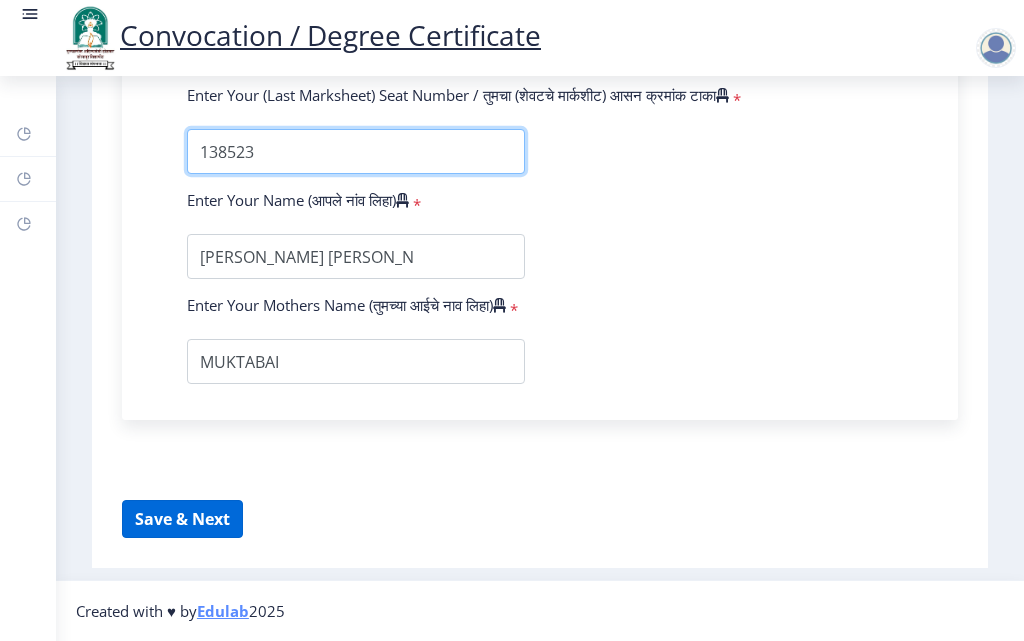 type on "138523" 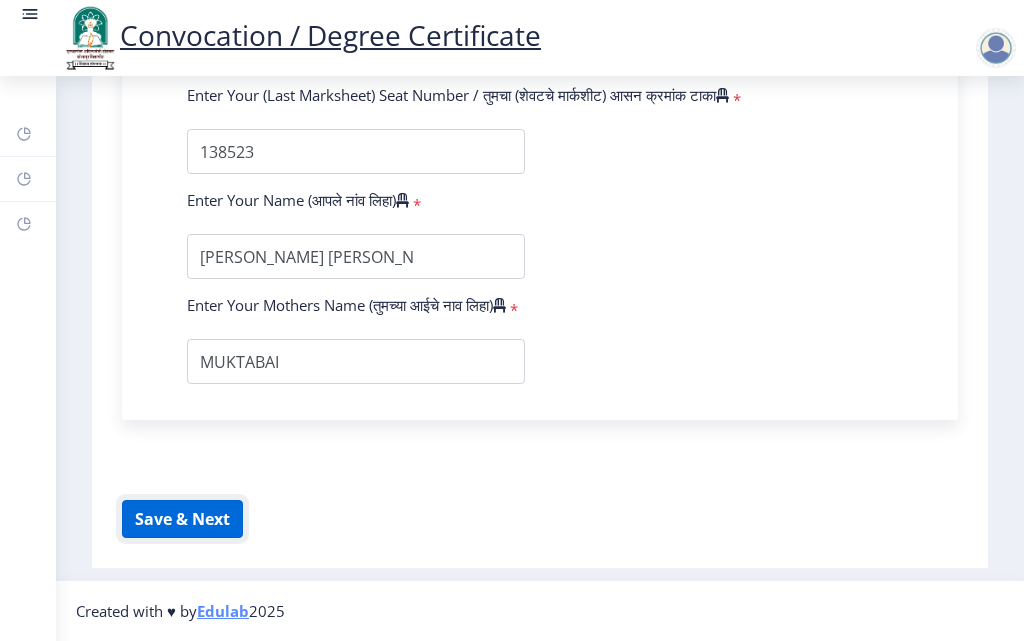 click on "Save & Next" 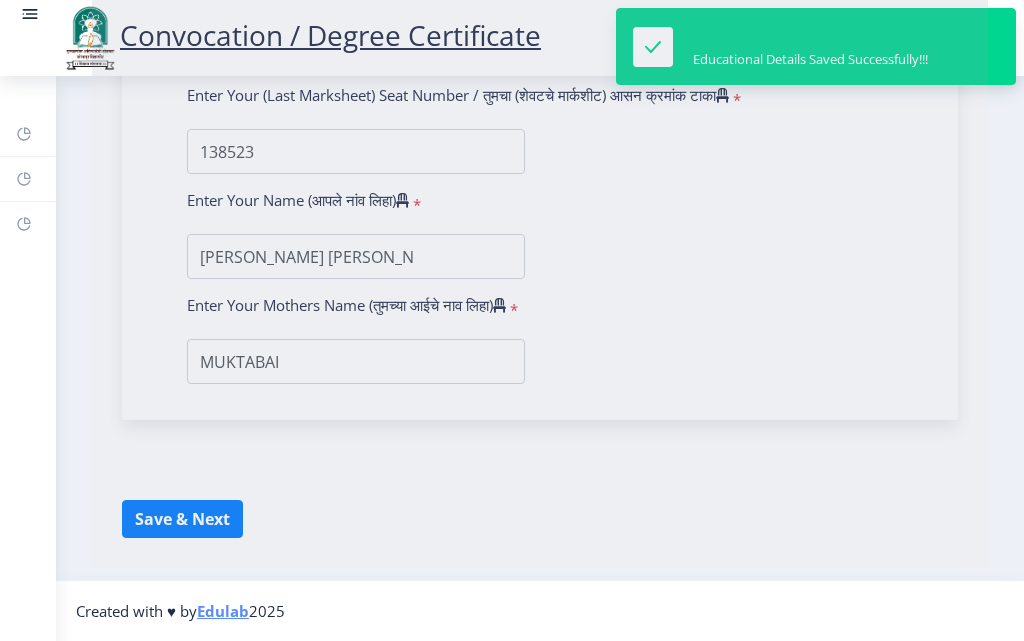 select 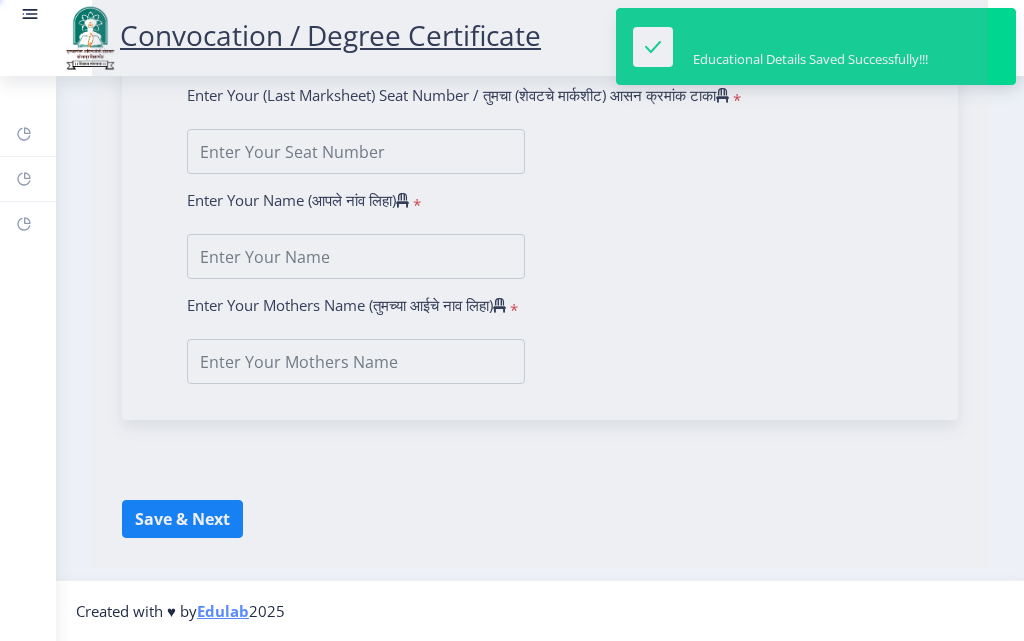 scroll, scrollTop: 0, scrollLeft: 0, axis: both 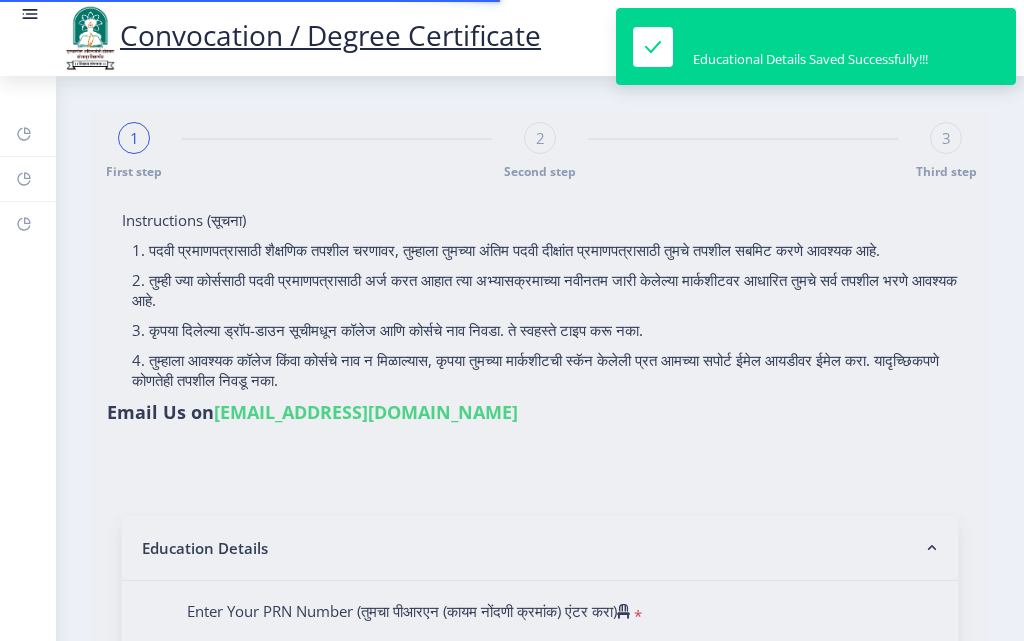 type on "[PERSON_NAME] [PERSON_NAME]" 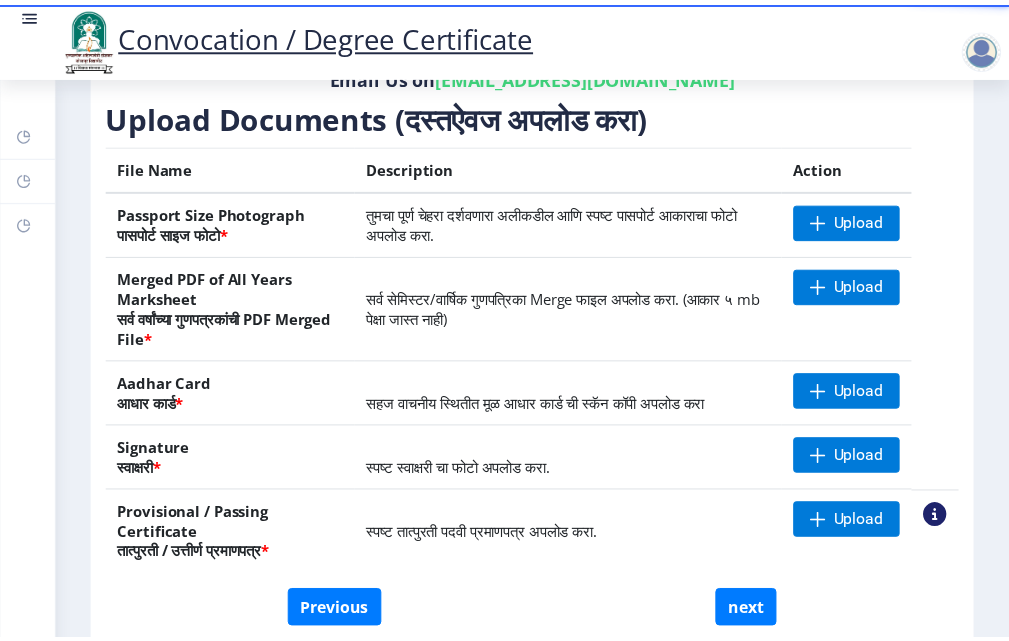 scroll, scrollTop: 400, scrollLeft: 0, axis: vertical 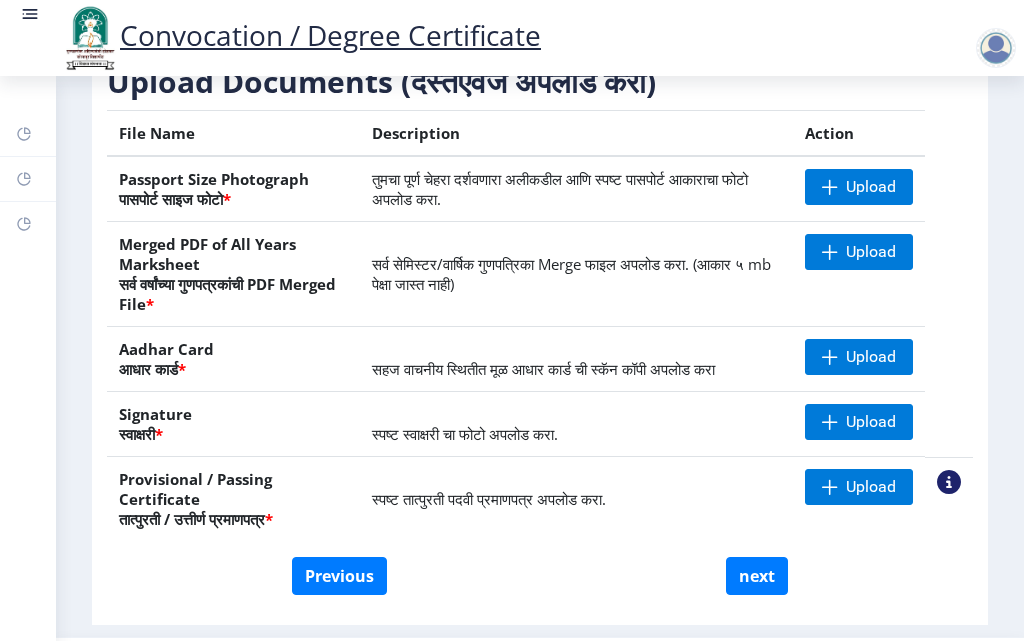 click 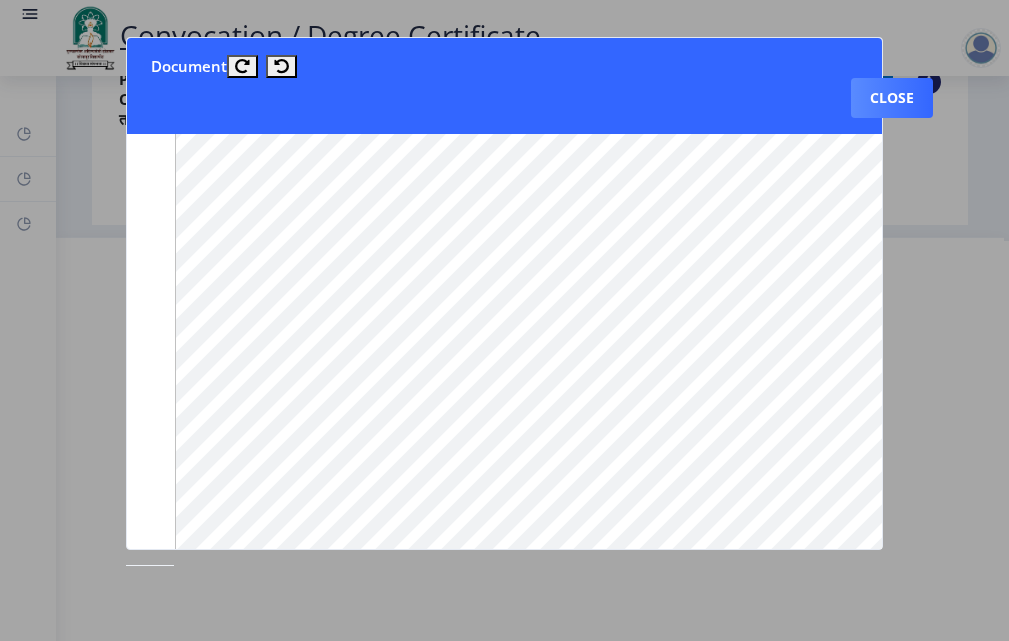 scroll, scrollTop: 500, scrollLeft: 0, axis: vertical 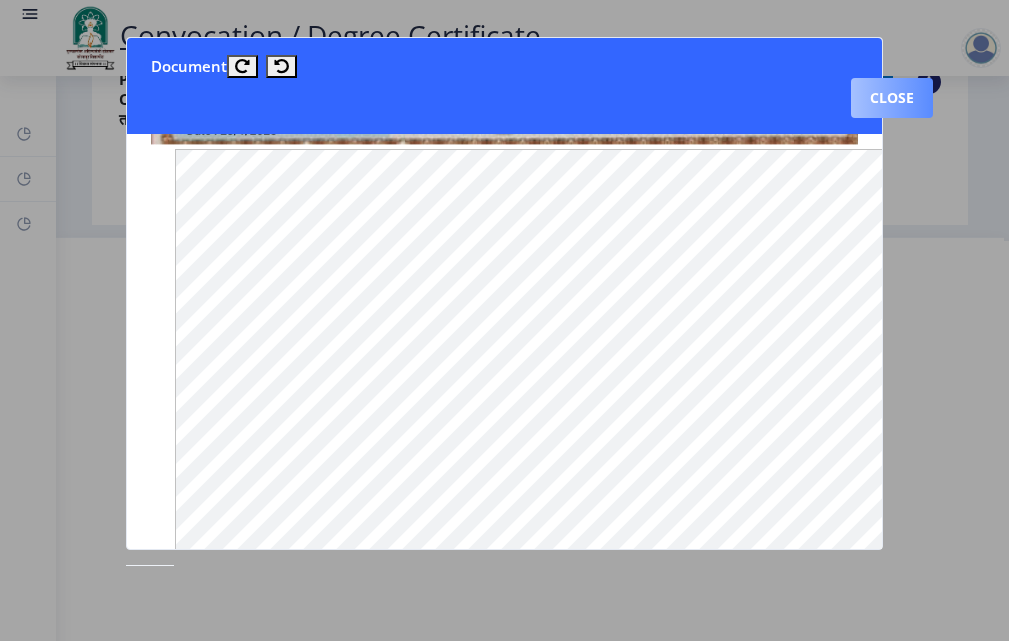 click on "Close" at bounding box center [892, 98] 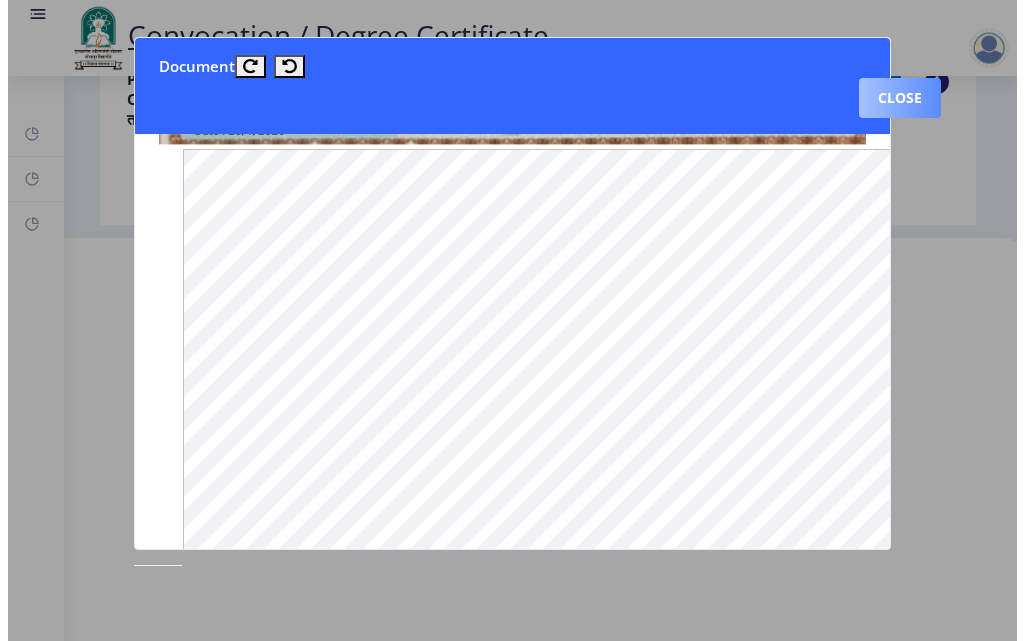 scroll, scrollTop: 241, scrollLeft: 0, axis: vertical 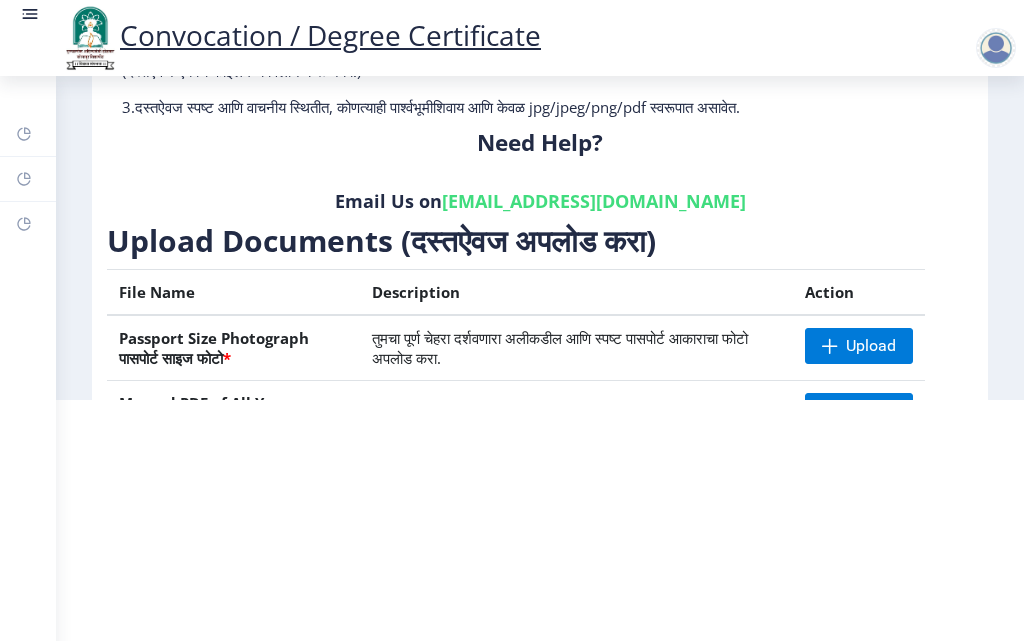 click 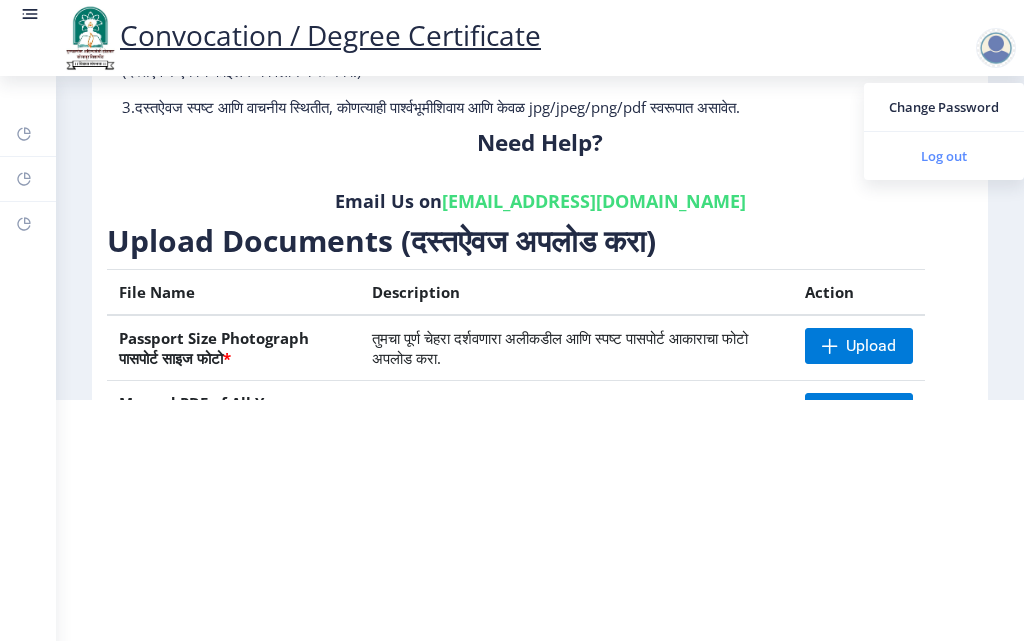 click on "Log out" at bounding box center [944, 156] 